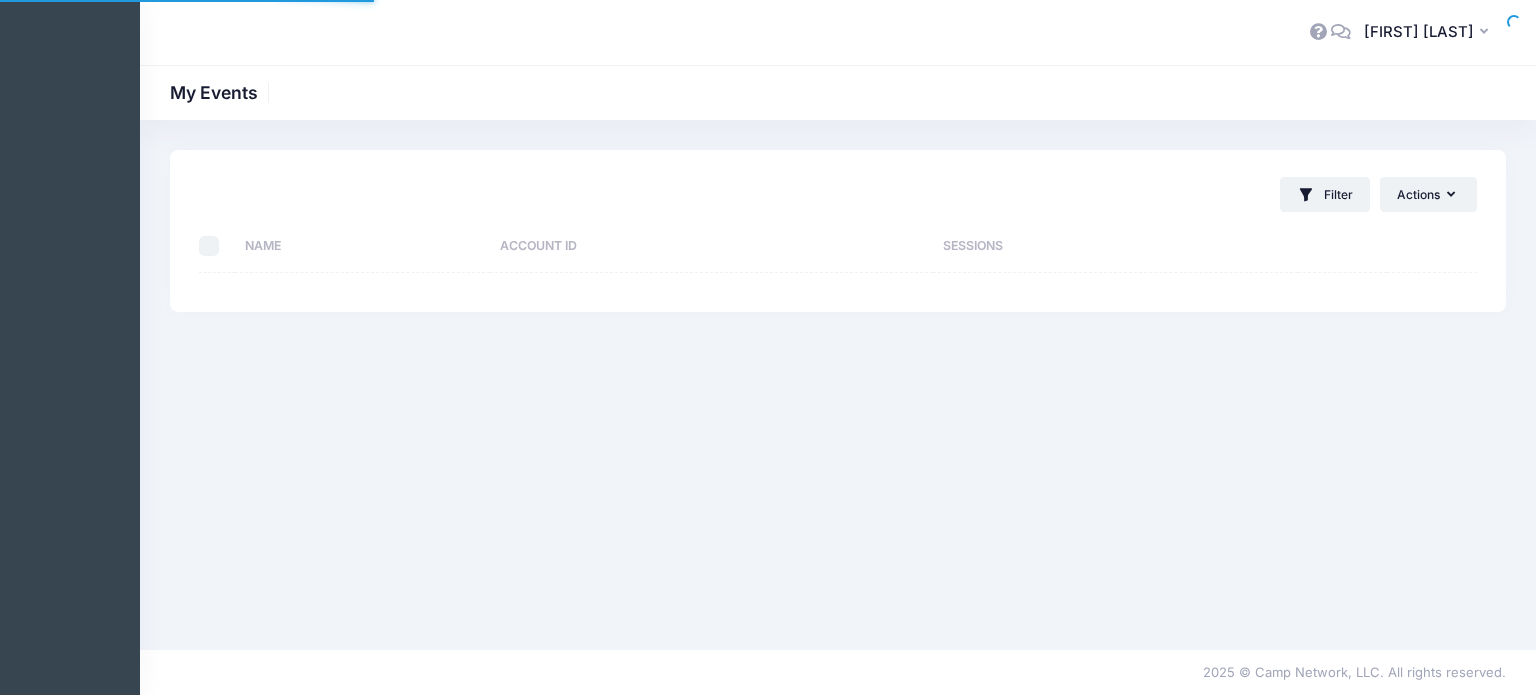 scroll, scrollTop: 0, scrollLeft: 0, axis: both 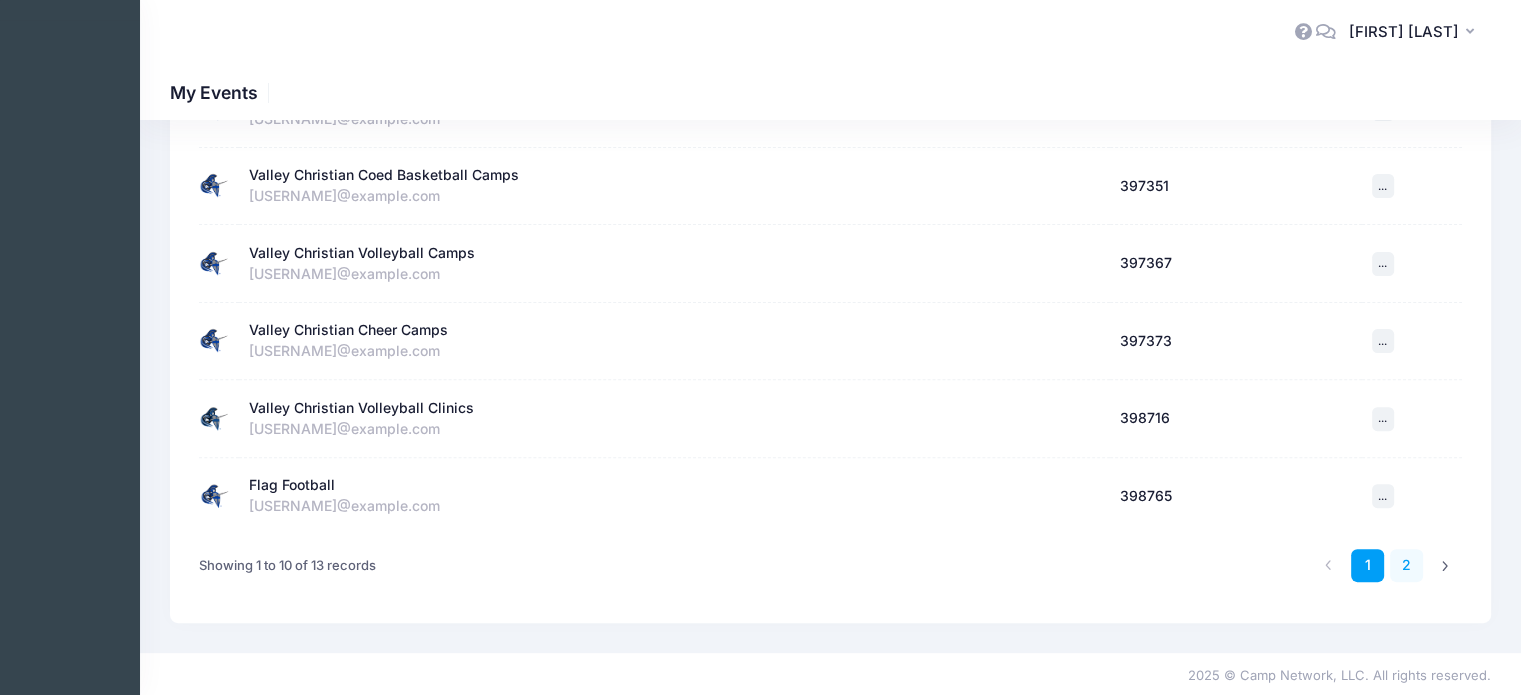 click on "2" at bounding box center [1406, 565] 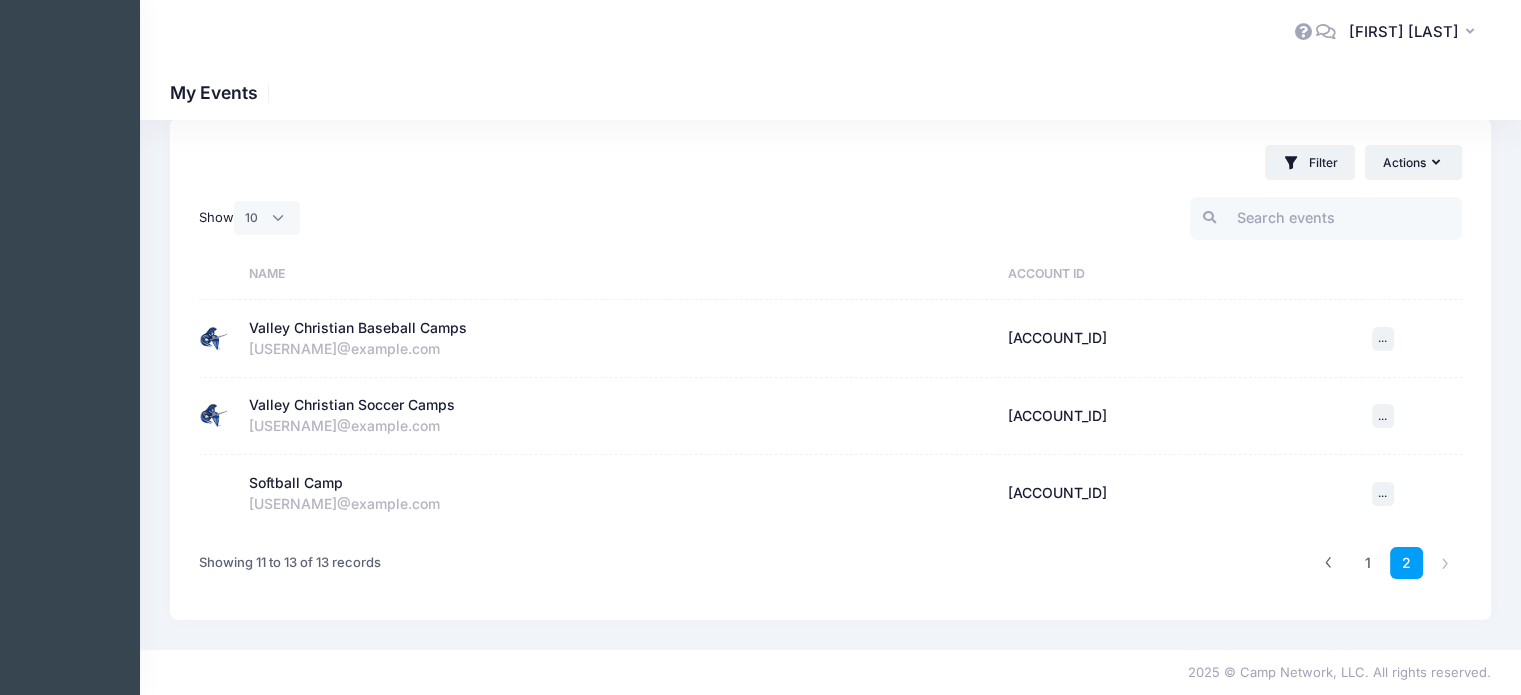 click on "Softball Camp" at bounding box center [296, 483] 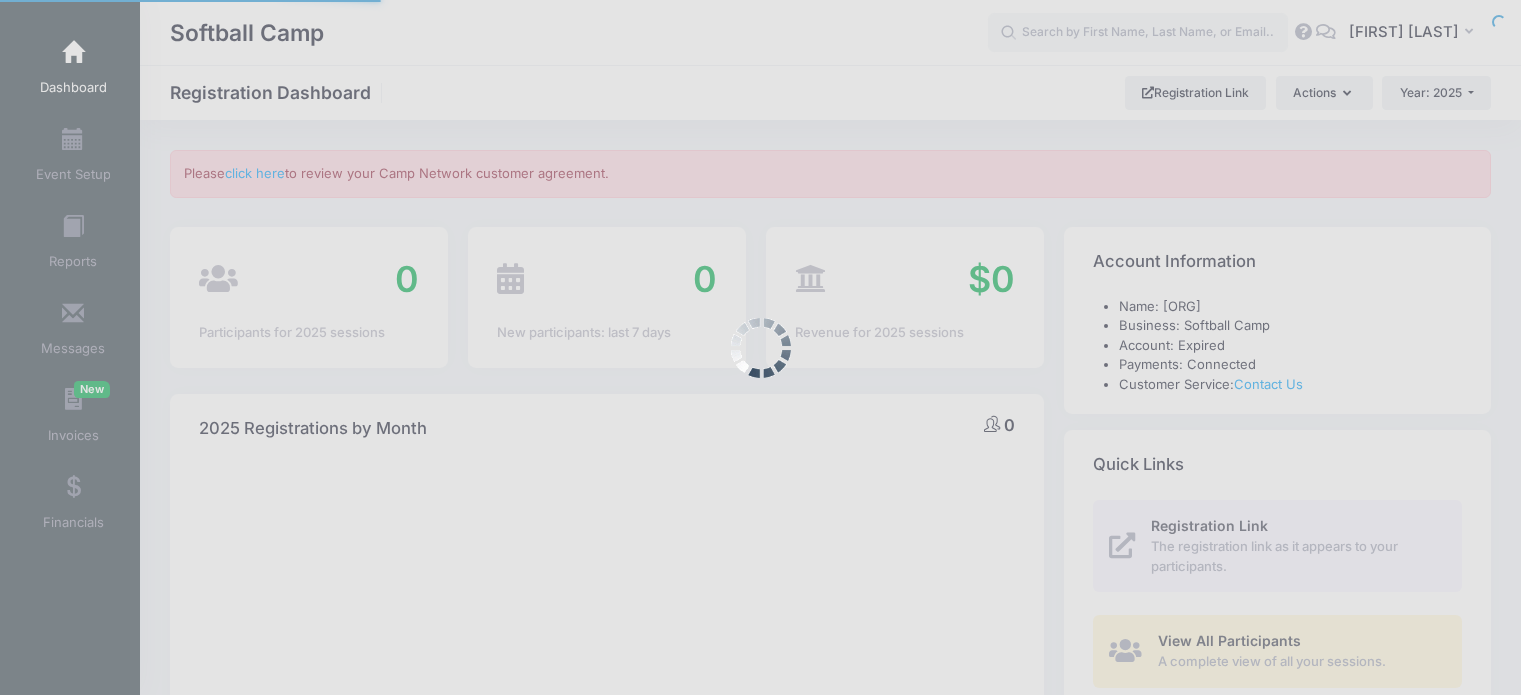 select 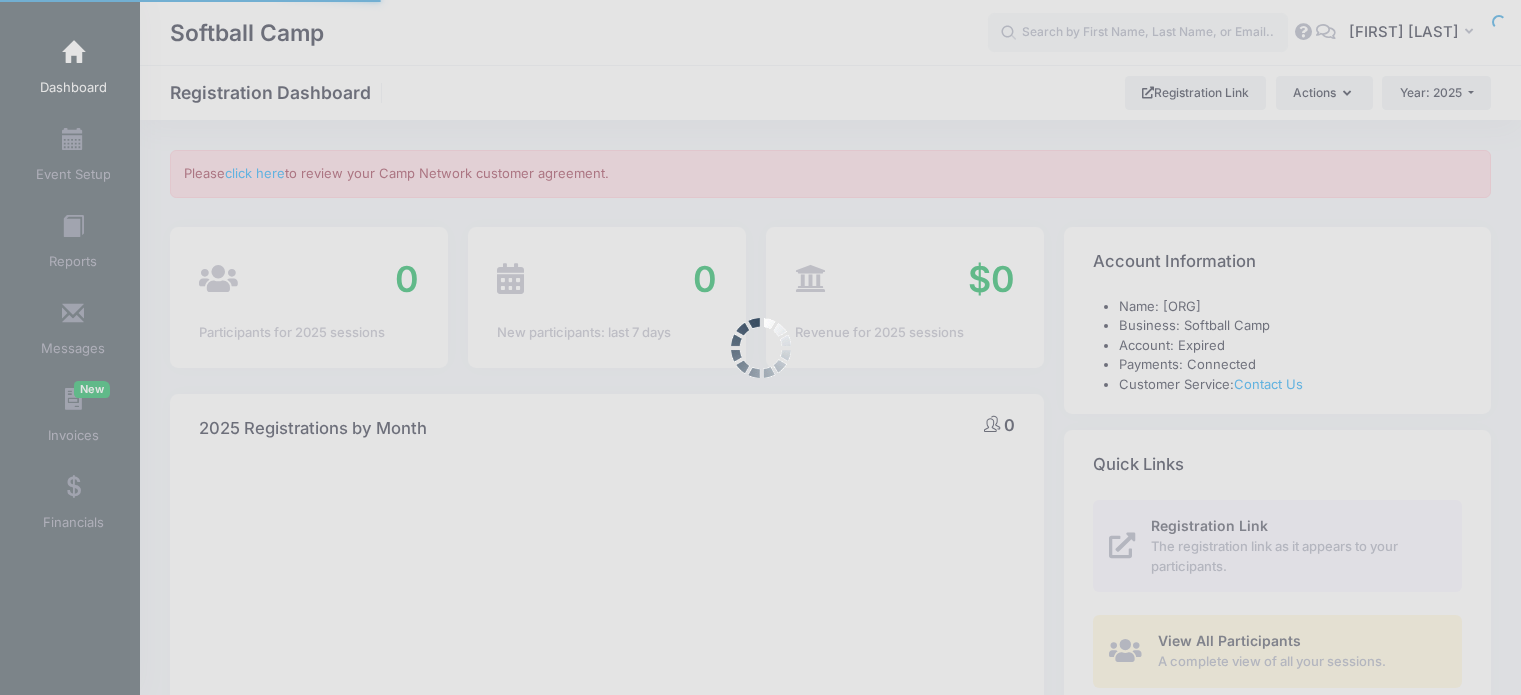 scroll, scrollTop: 0, scrollLeft: 0, axis: both 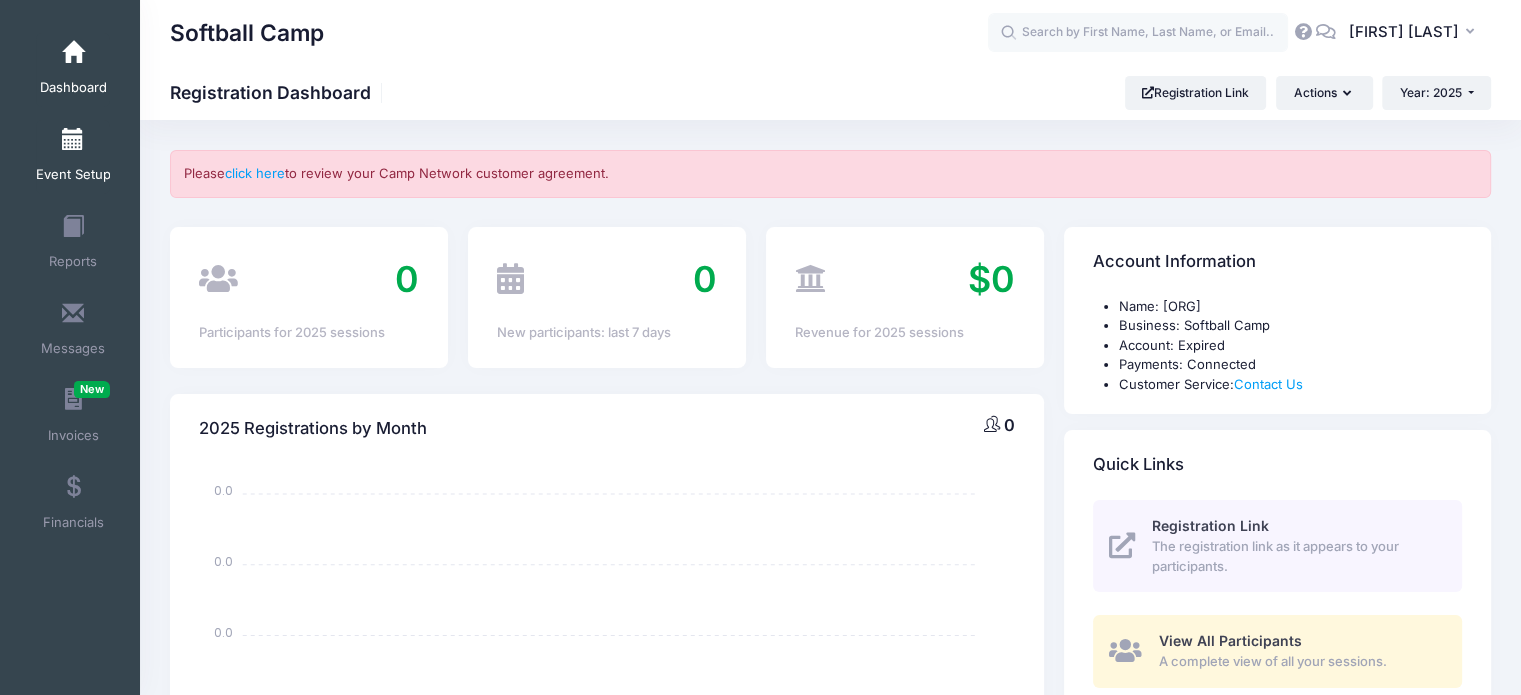 click on "Event Setup" at bounding box center (73, 157) 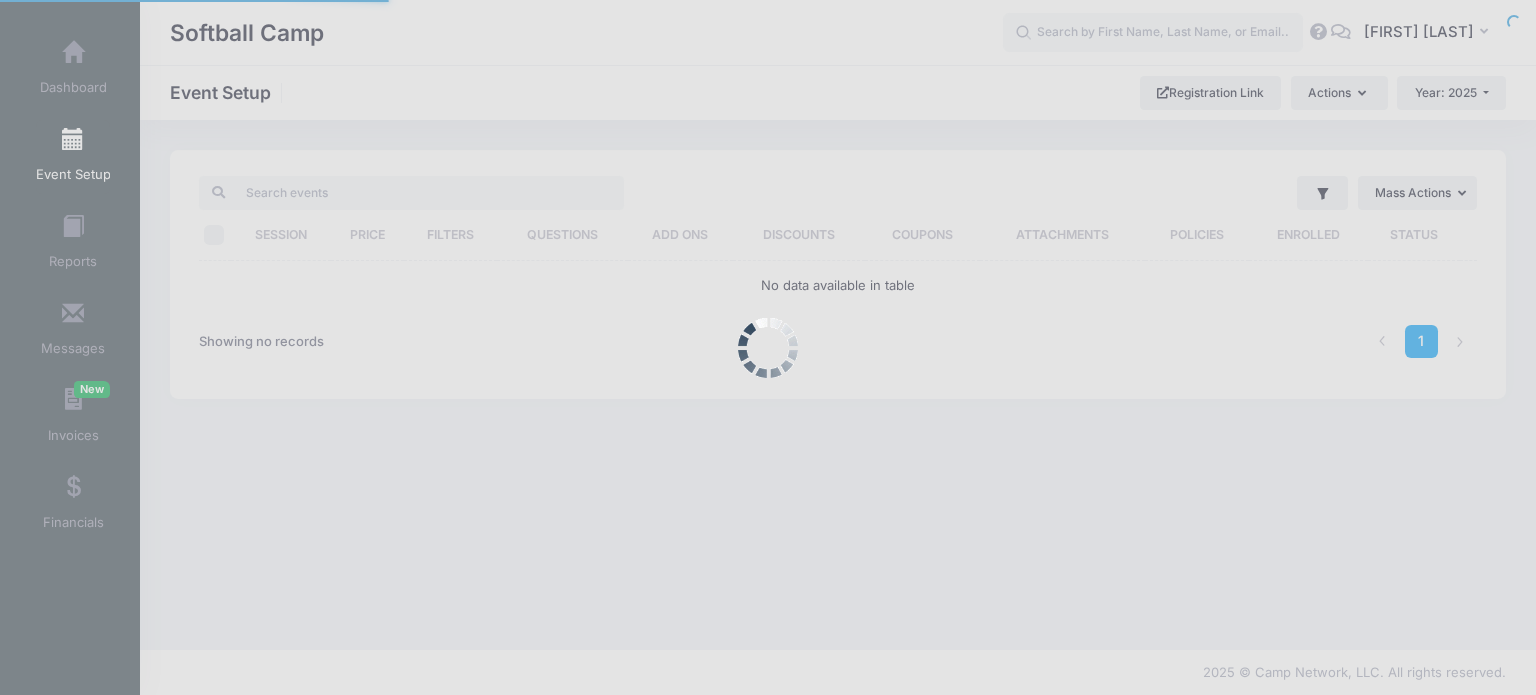 scroll, scrollTop: 0, scrollLeft: 0, axis: both 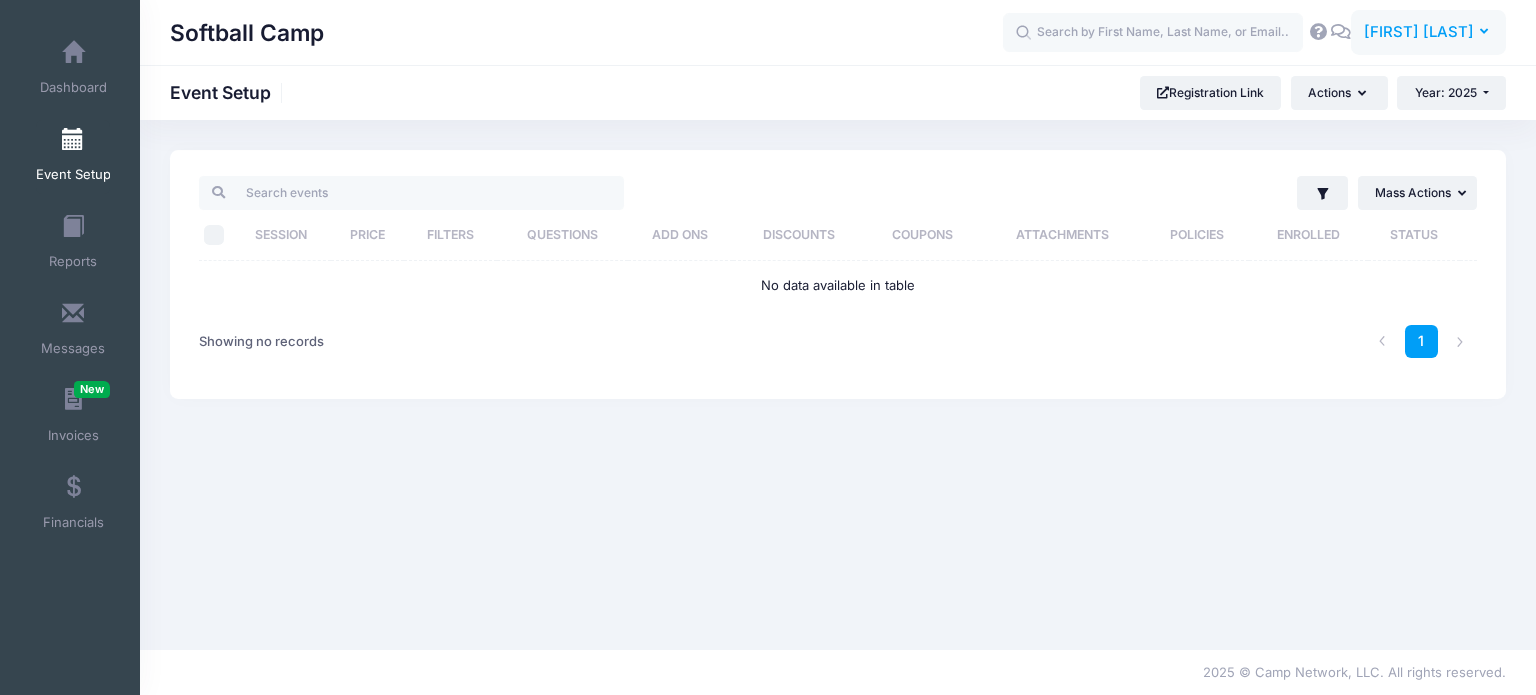 click at bounding box center [1486, 32] 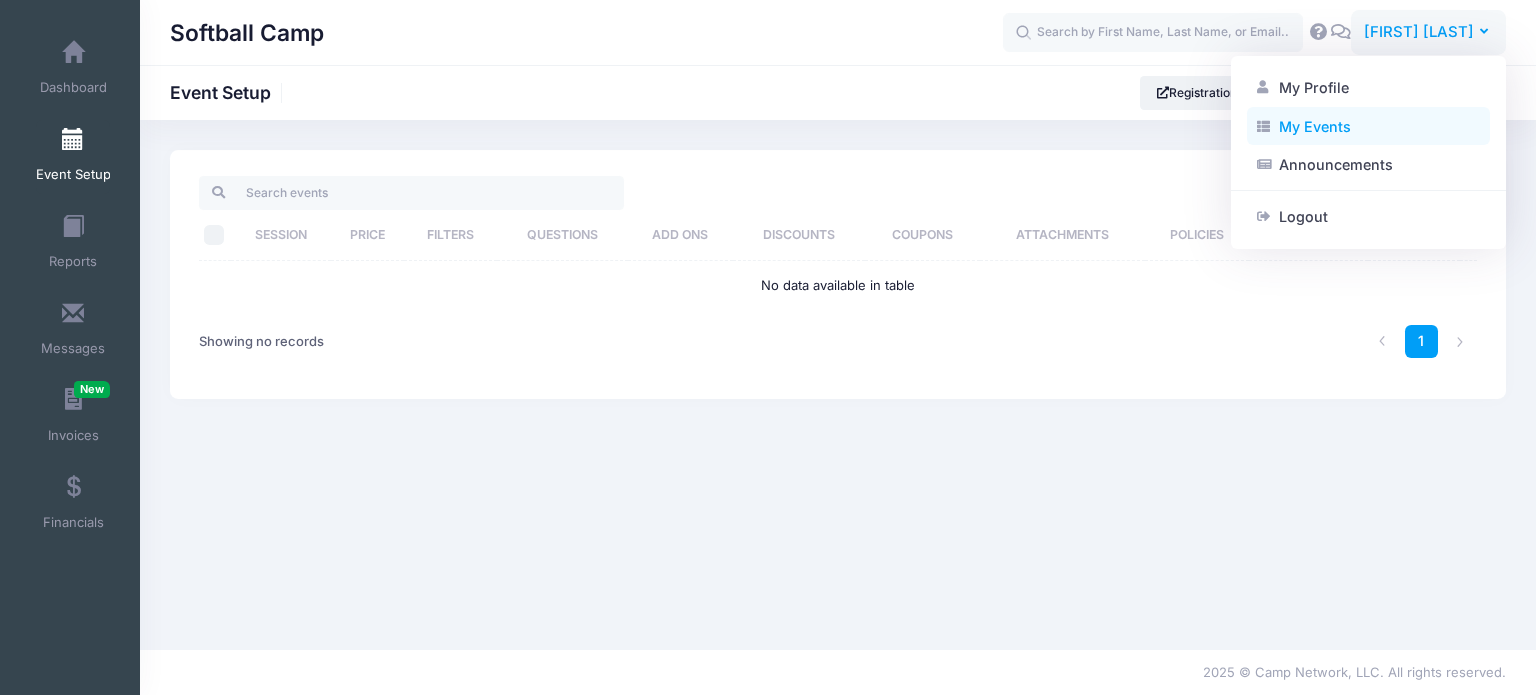 click on "My Events" at bounding box center (1368, 126) 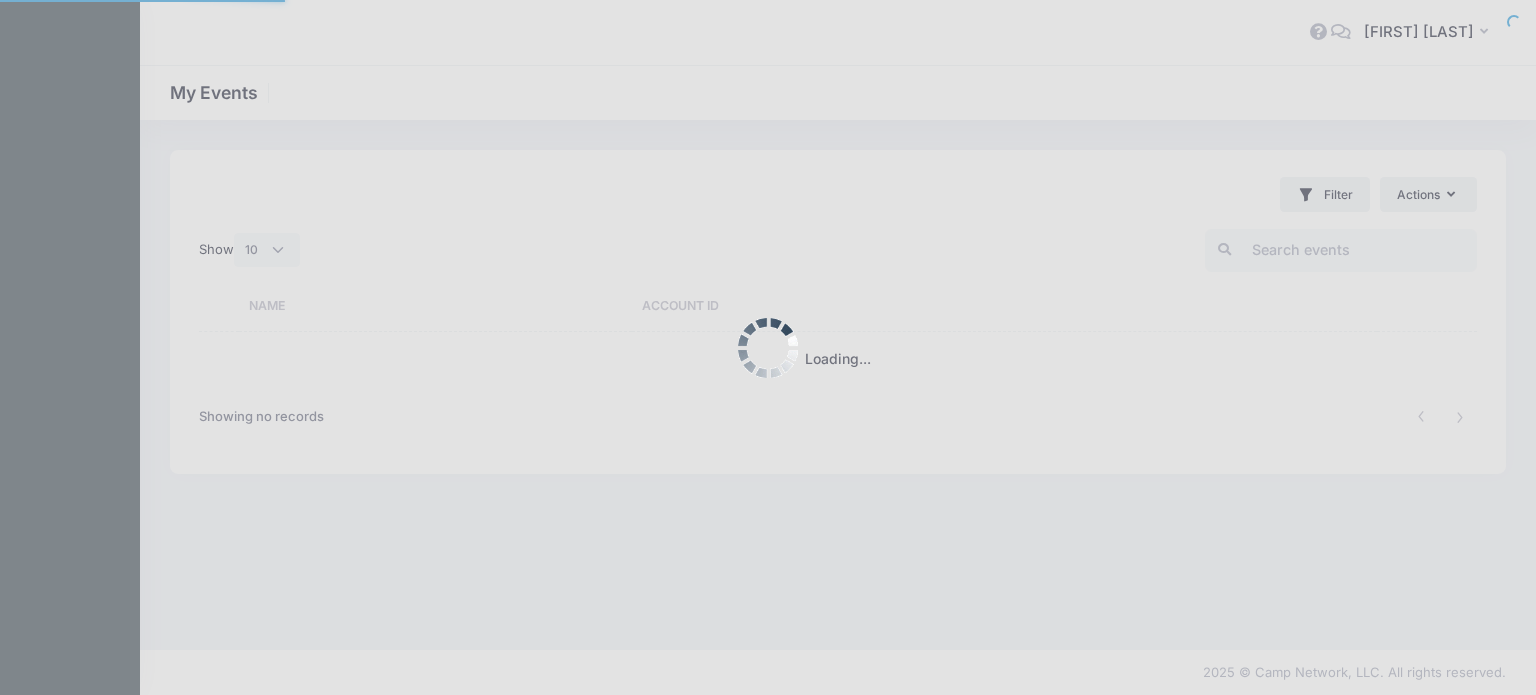 select on "10" 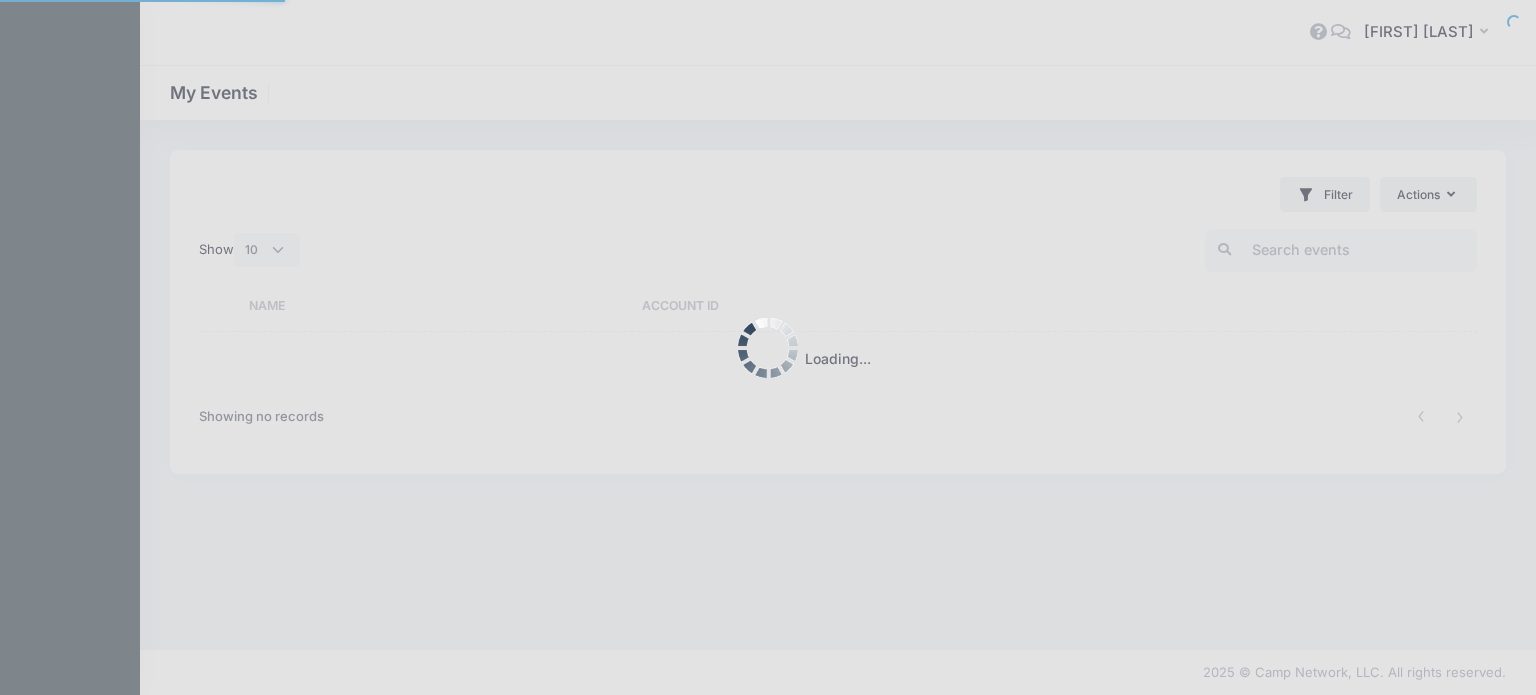 scroll, scrollTop: 0, scrollLeft: 0, axis: both 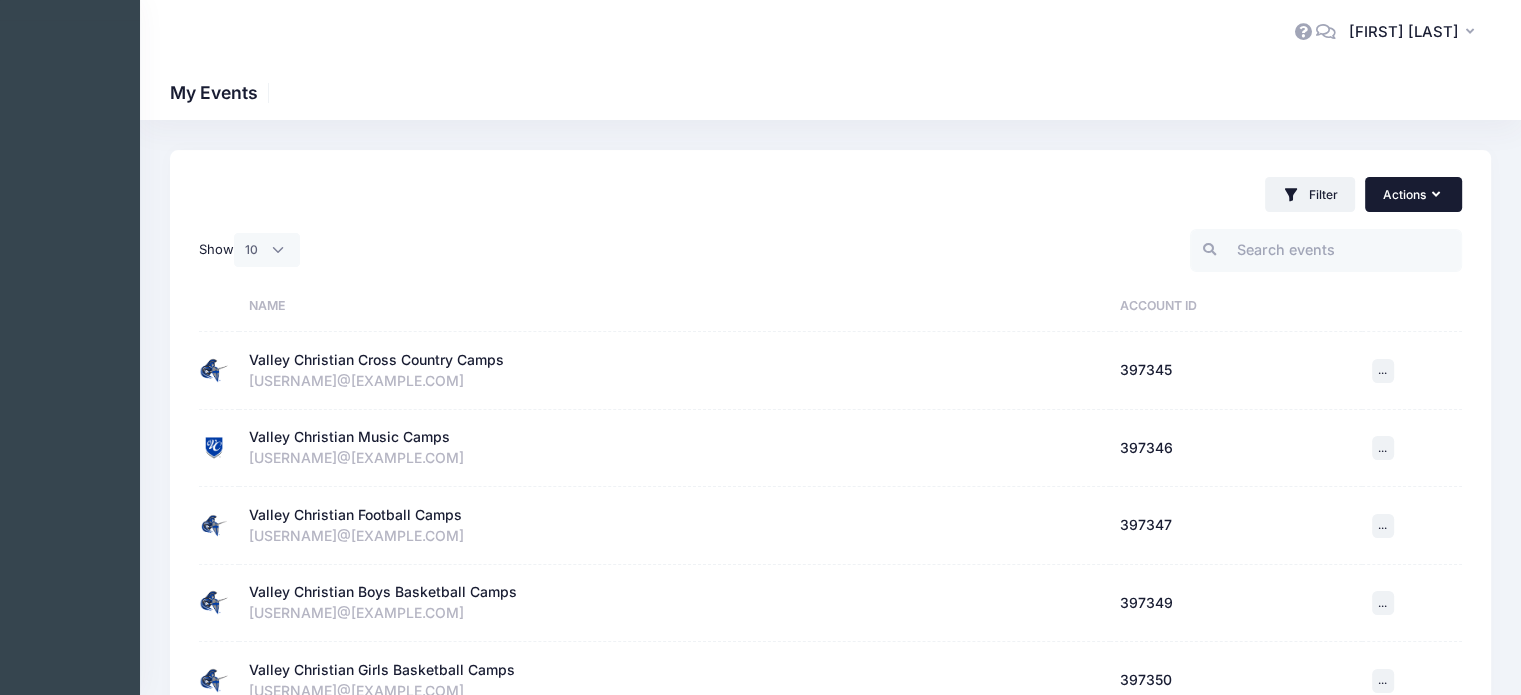 click on "Actions" at bounding box center [1413, 194] 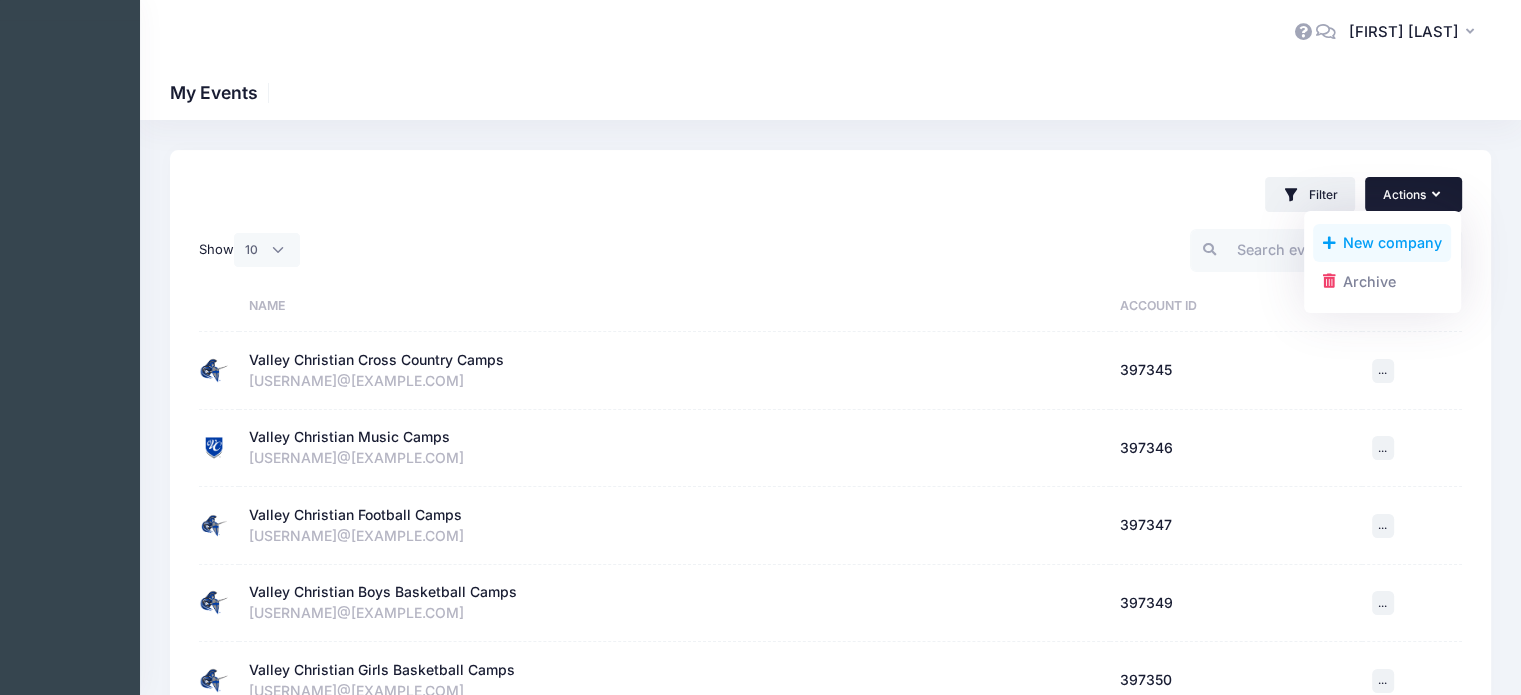 click on "New company" at bounding box center (1382, 243) 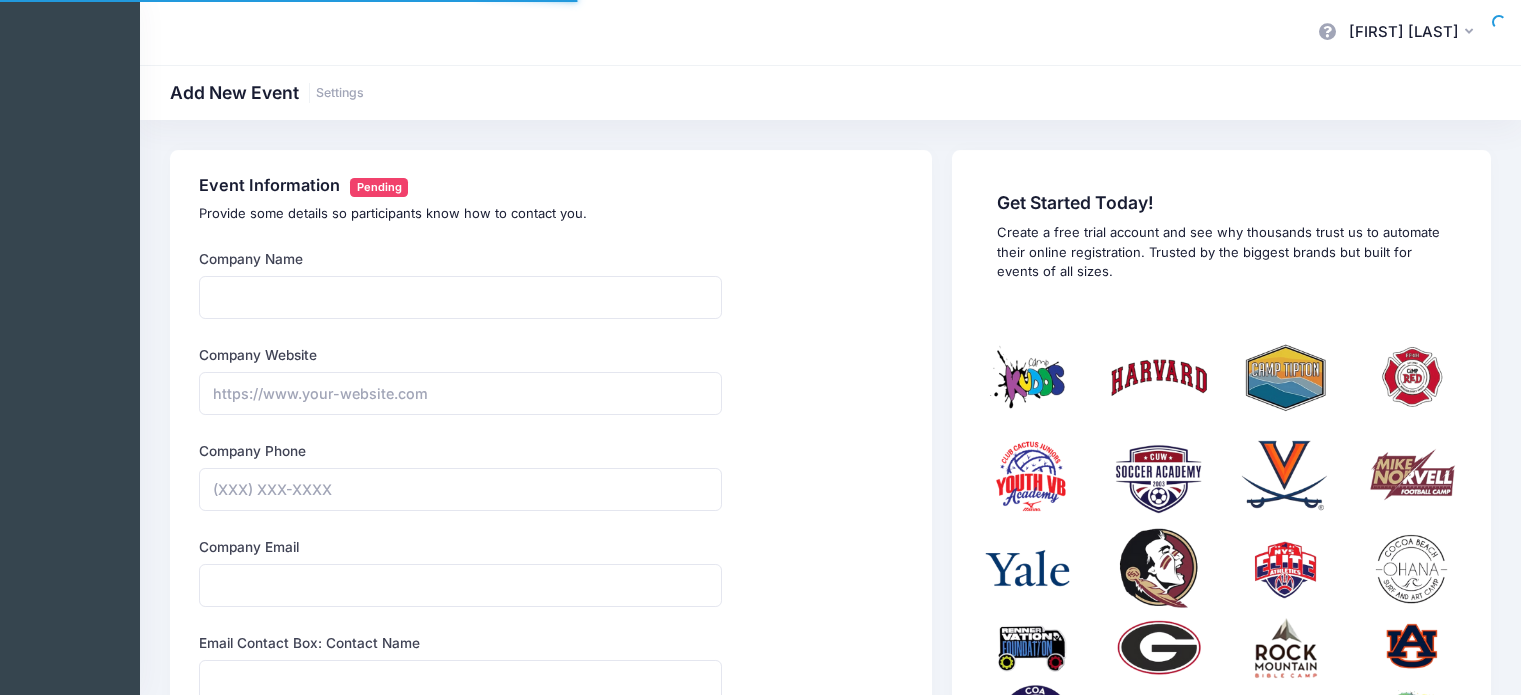 scroll, scrollTop: 0, scrollLeft: 0, axis: both 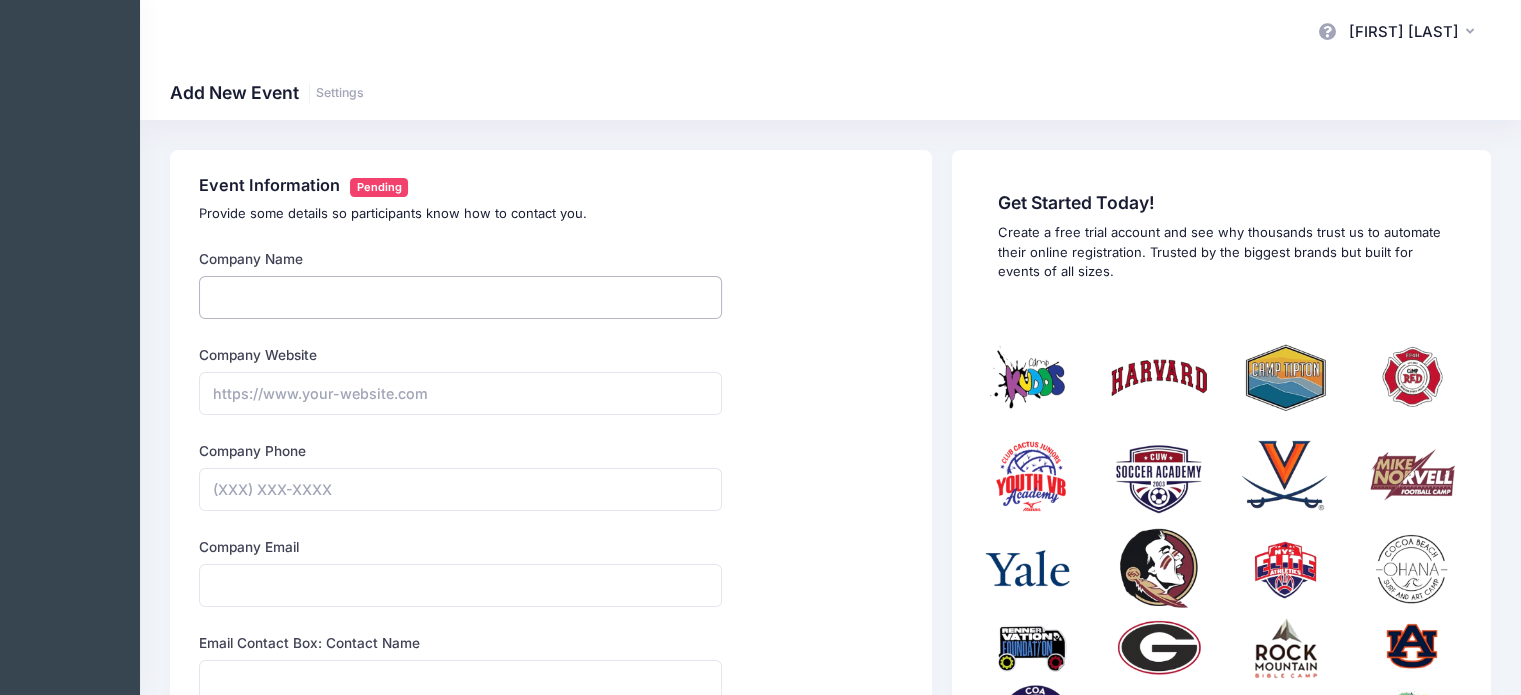 click on "Company Name" at bounding box center (460, 297) 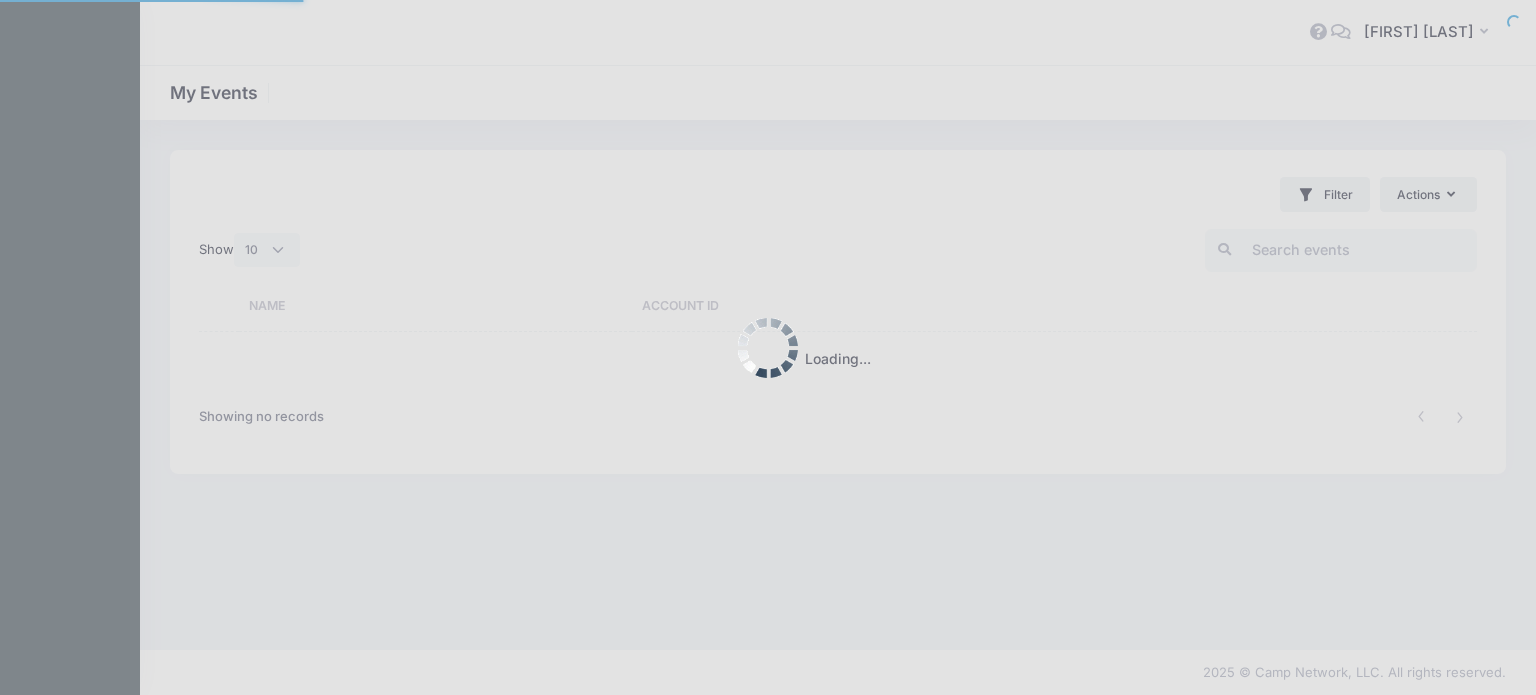 select on "10" 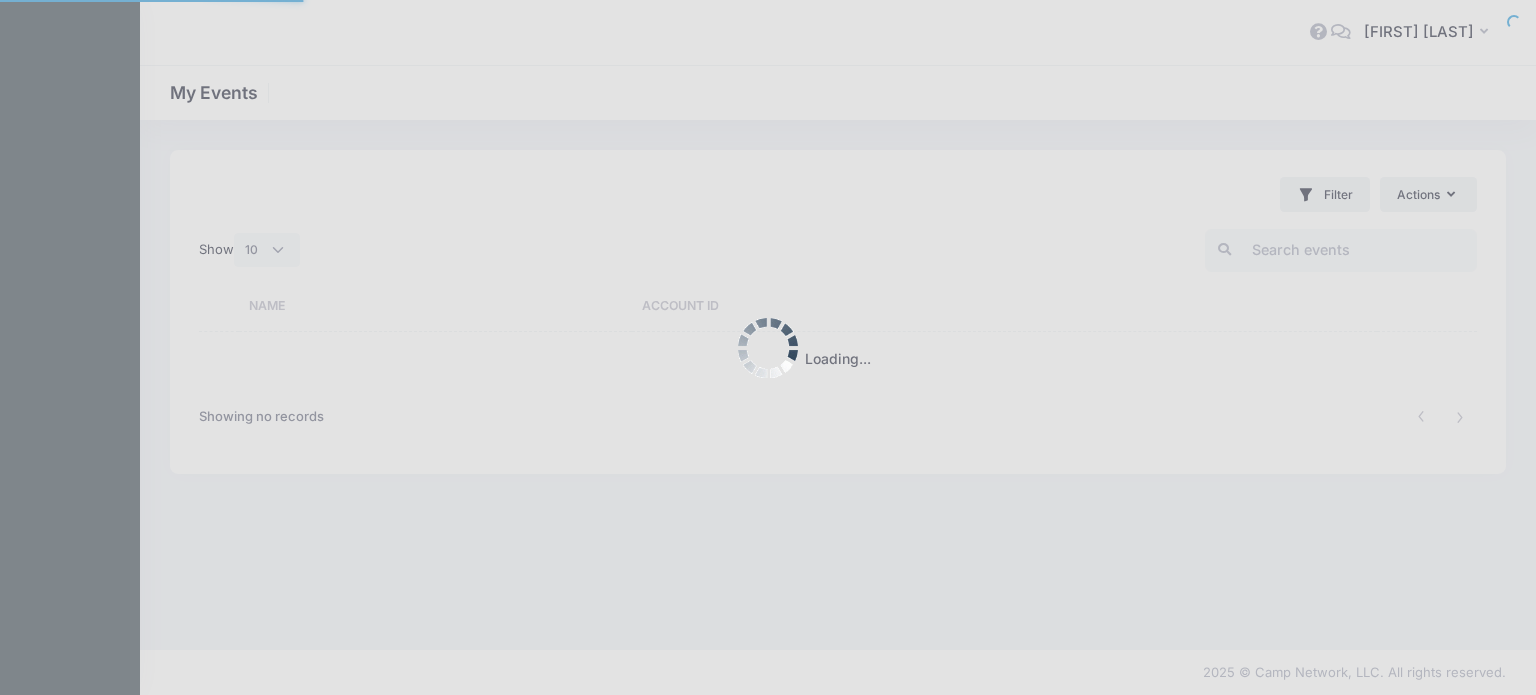 scroll, scrollTop: 0, scrollLeft: 0, axis: both 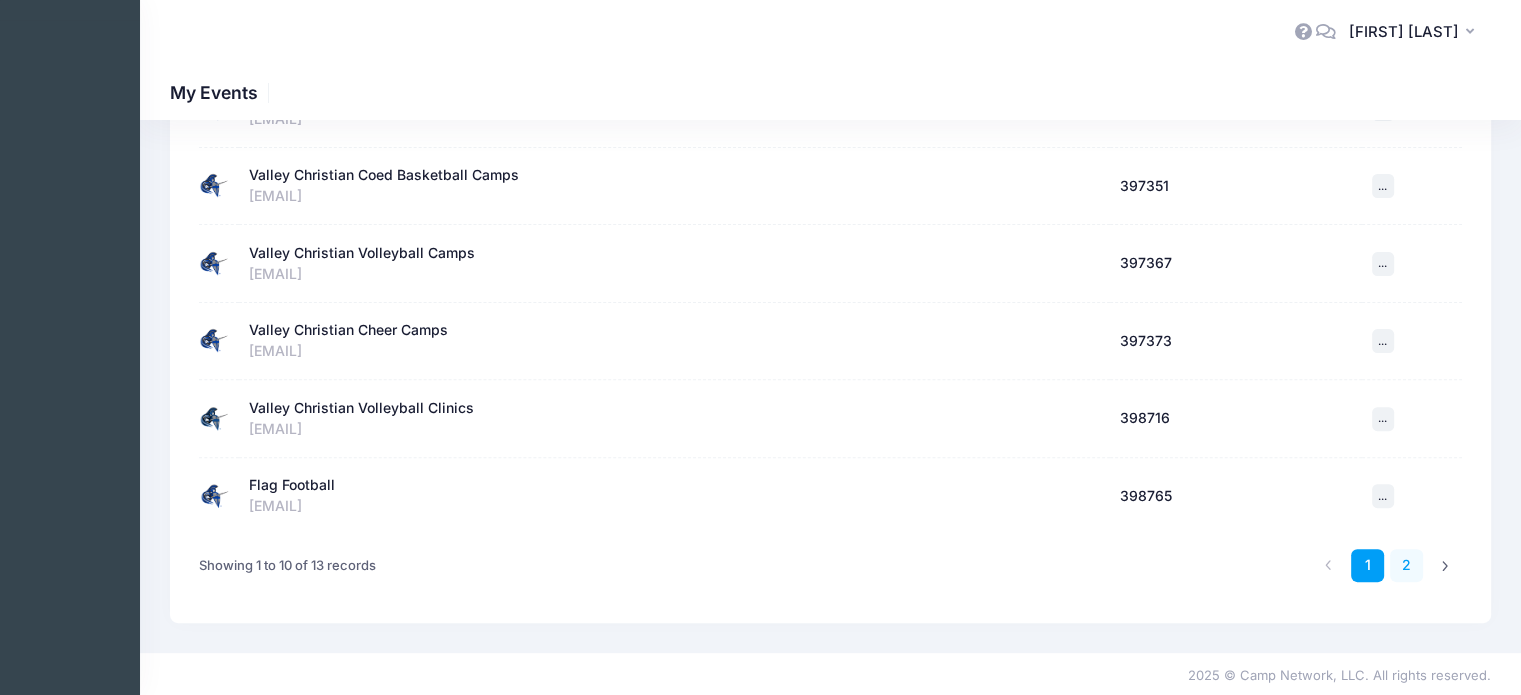 click on "2" at bounding box center (1406, 565) 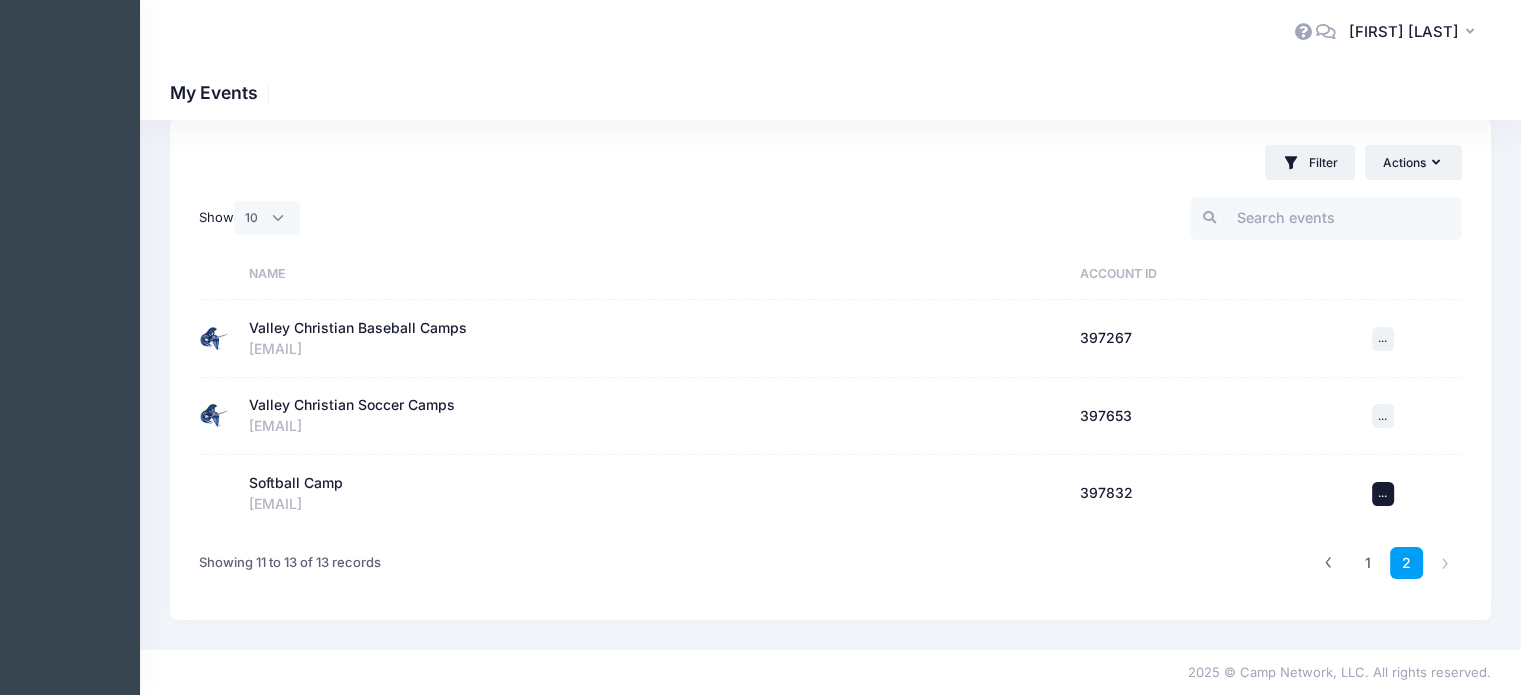 click on "..." at bounding box center [1382, 493] 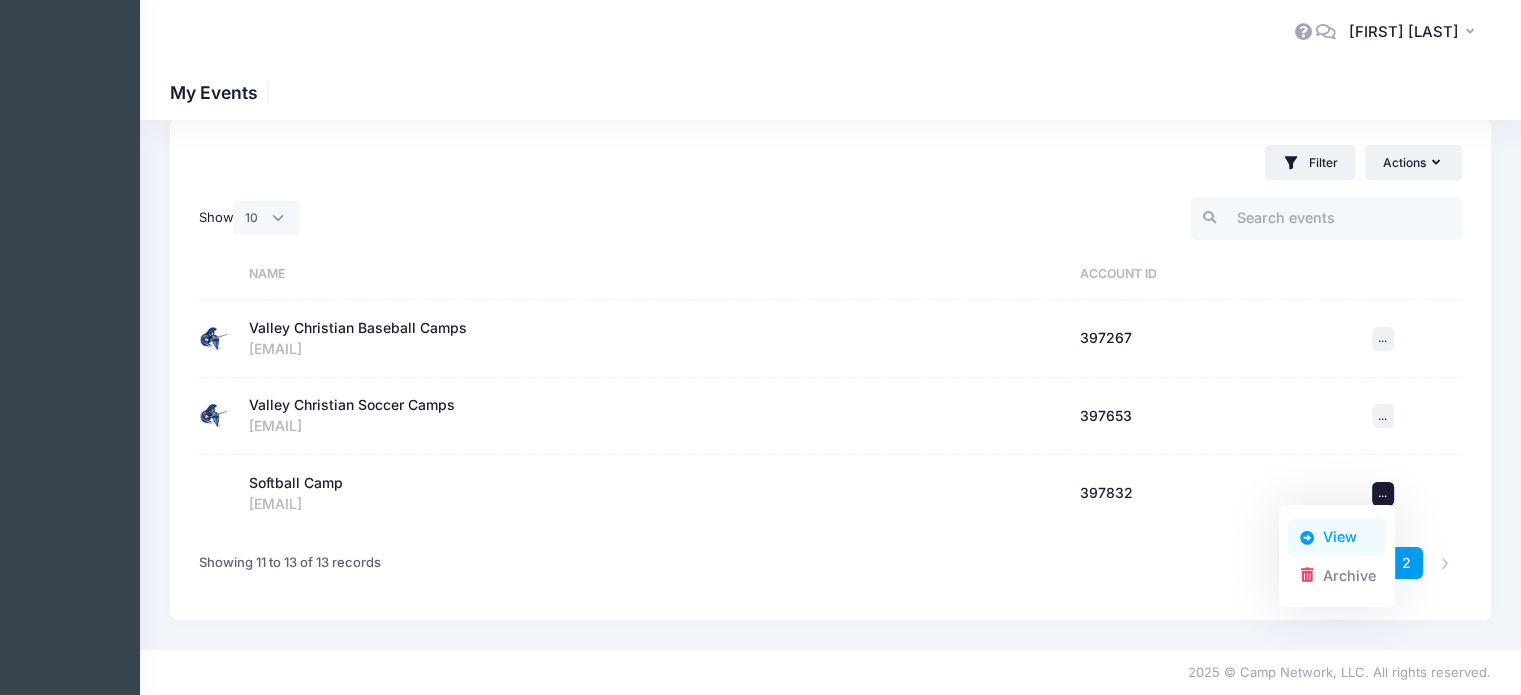 click on "View" at bounding box center [1336, 537] 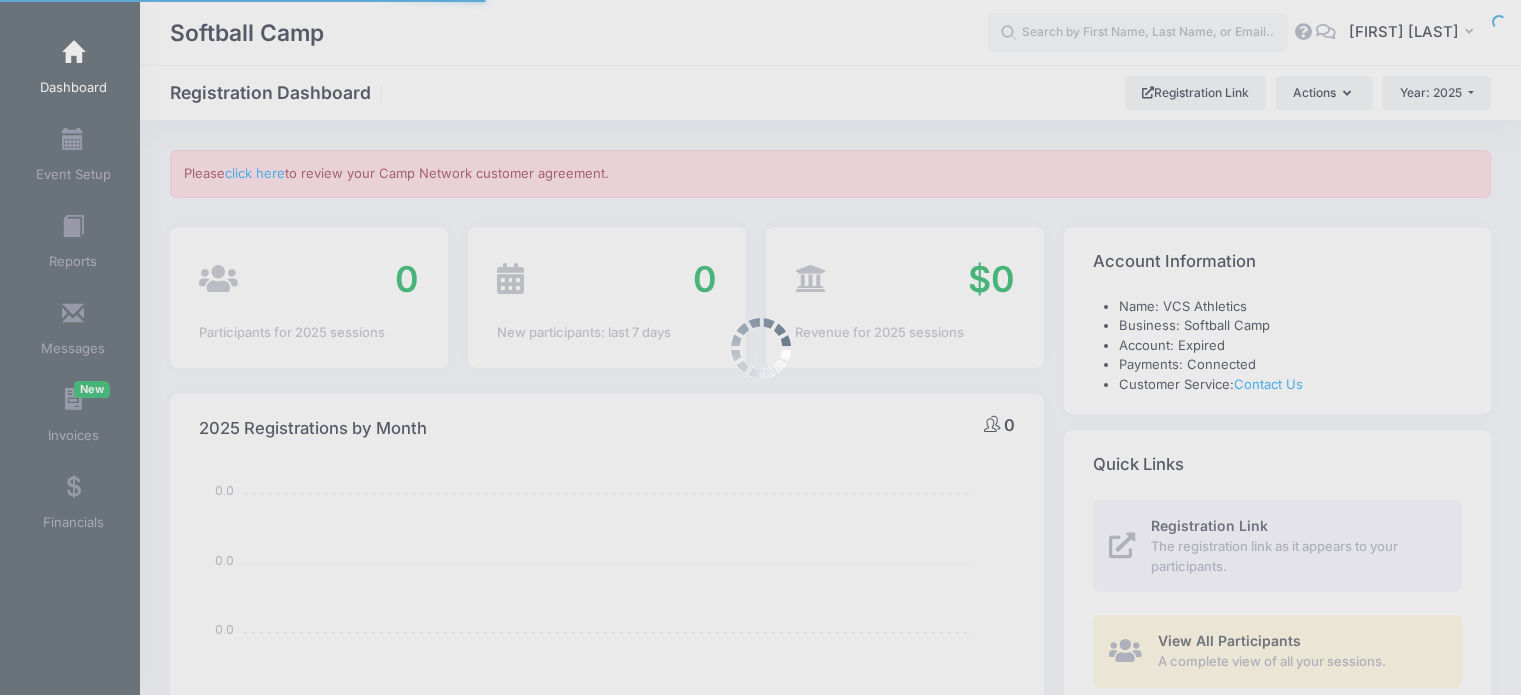 select 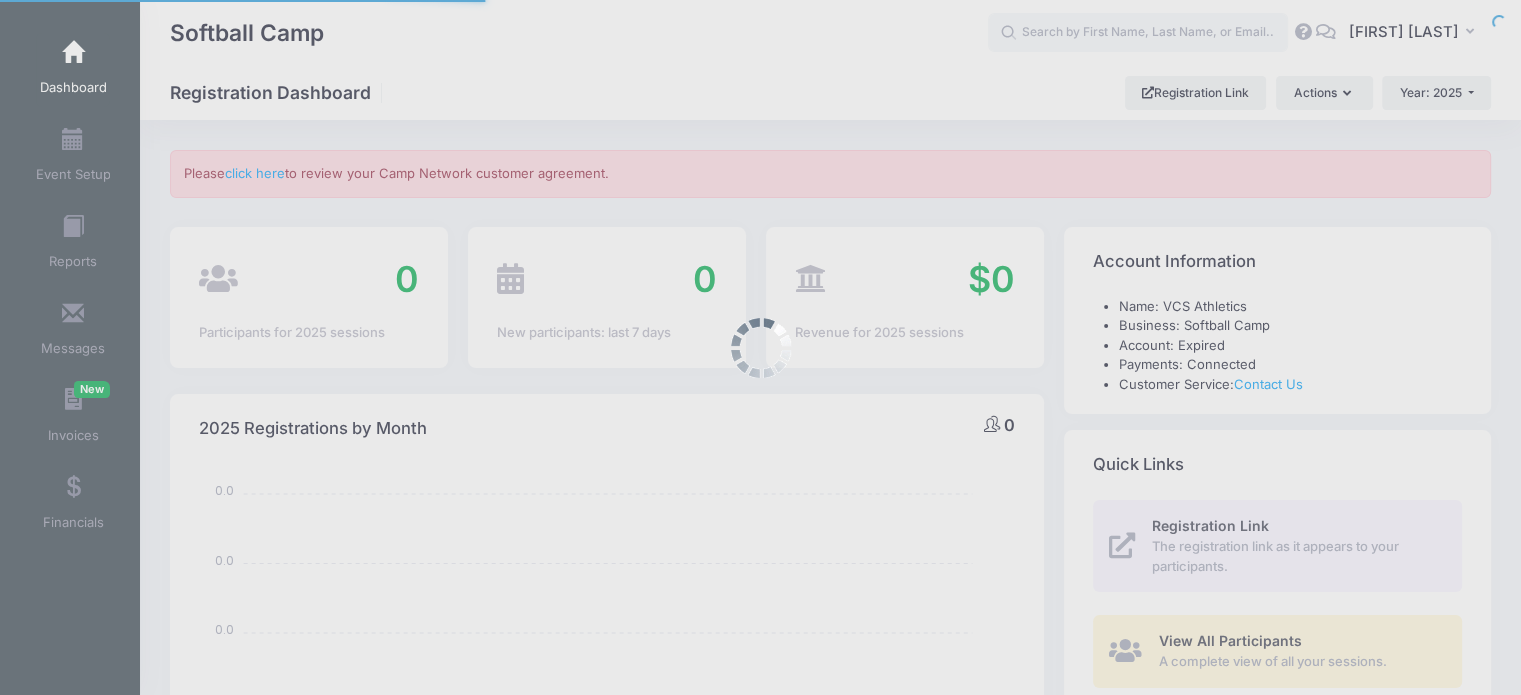 scroll, scrollTop: 0, scrollLeft: 0, axis: both 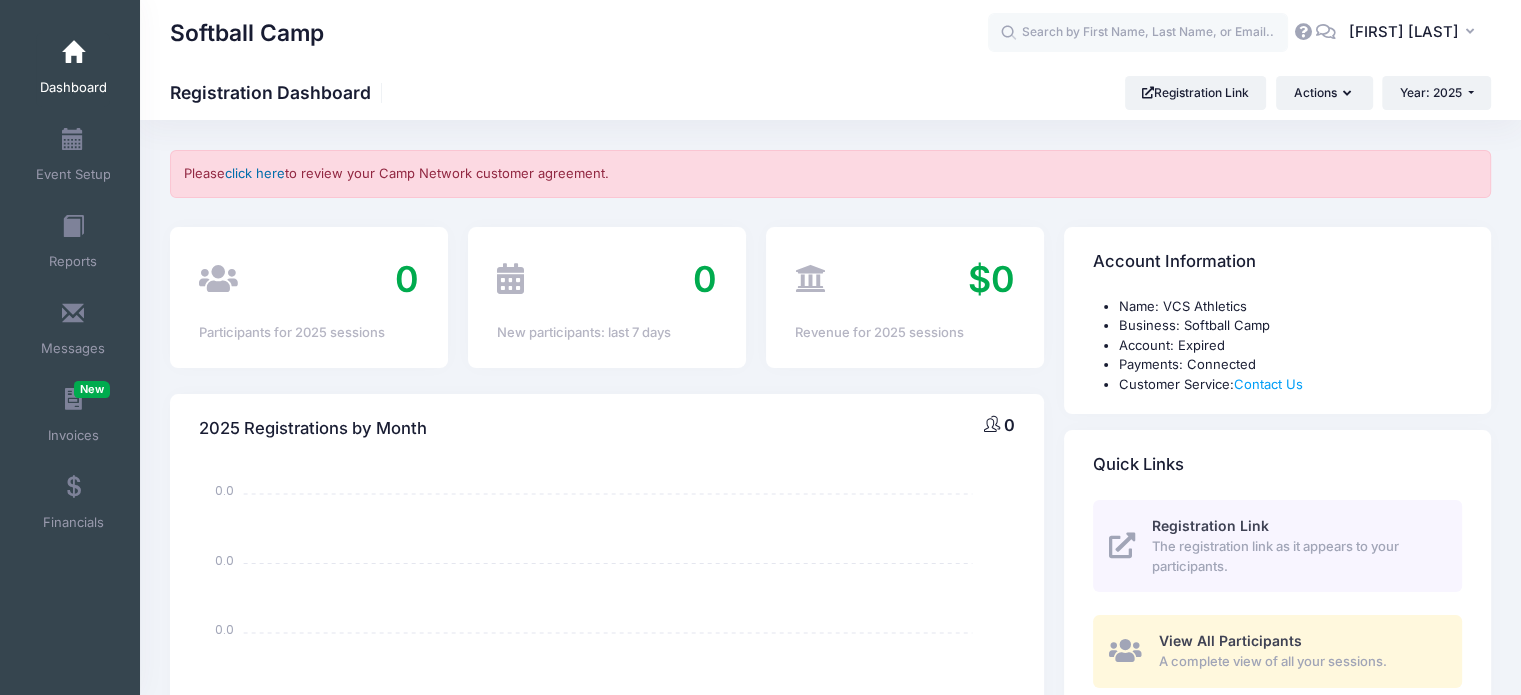 click on "click here" at bounding box center [255, 173] 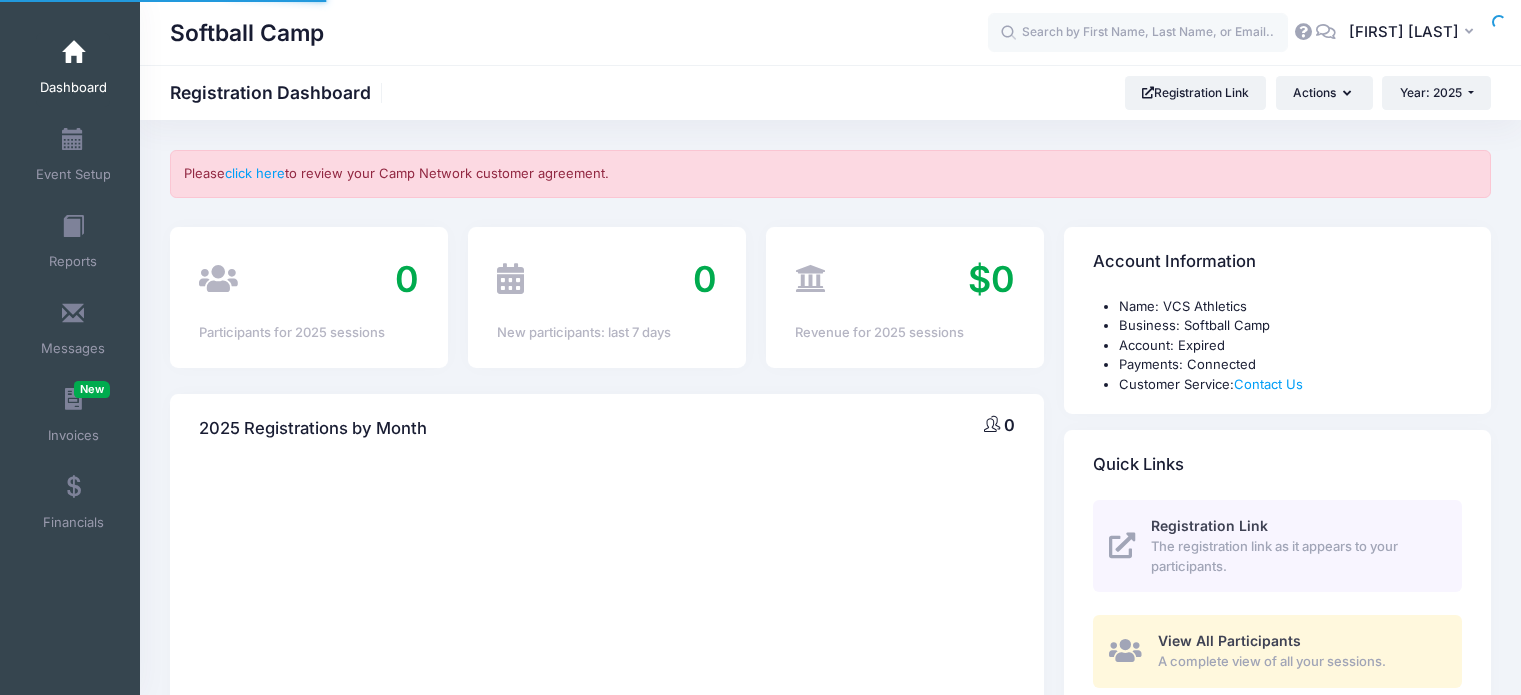 scroll, scrollTop: 0, scrollLeft: 0, axis: both 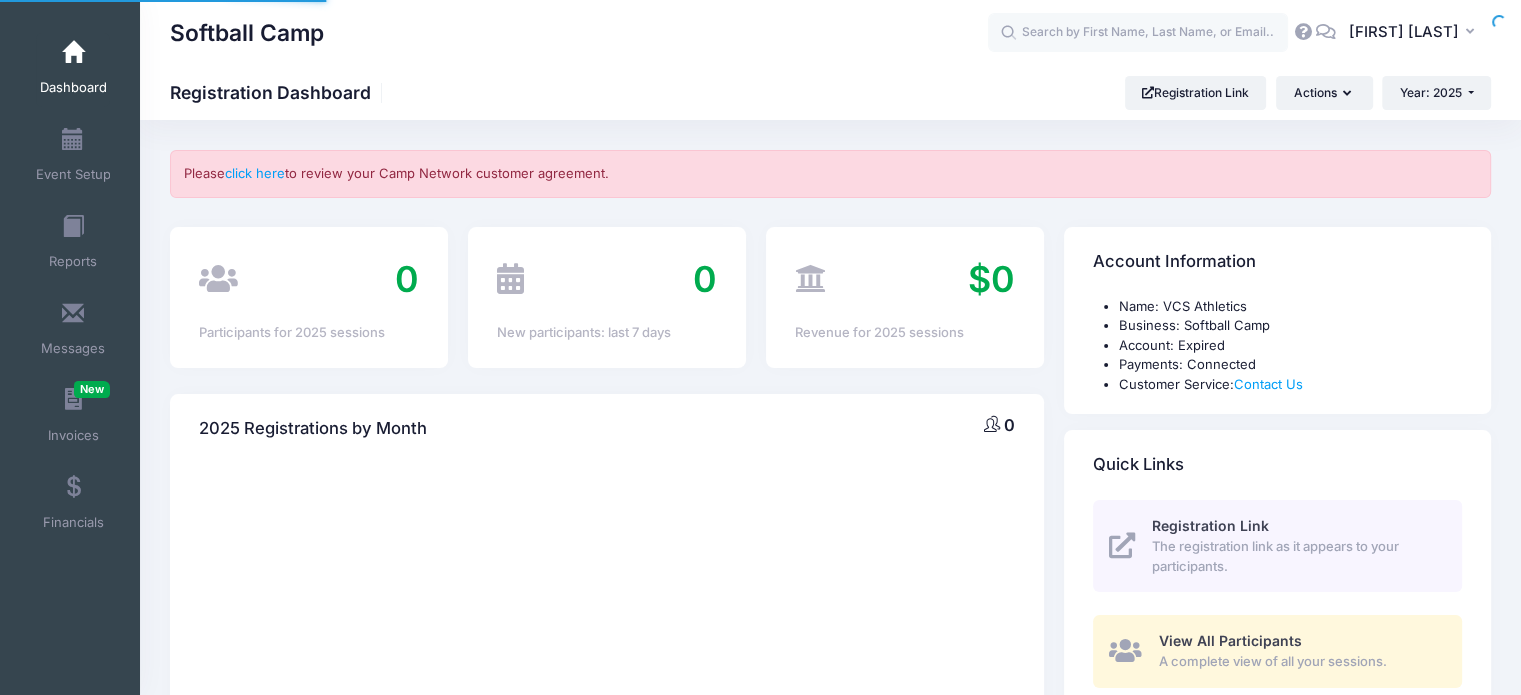 select 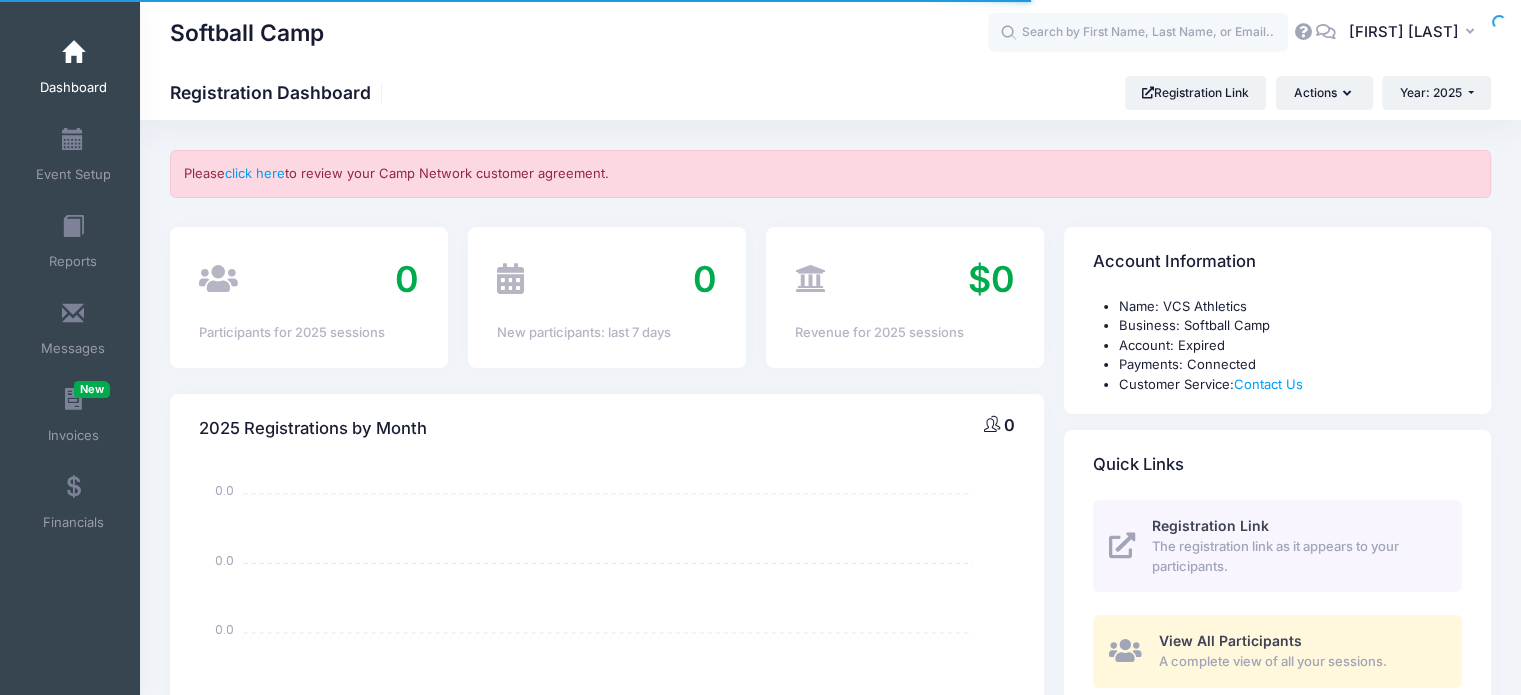 scroll, scrollTop: 0, scrollLeft: 0, axis: both 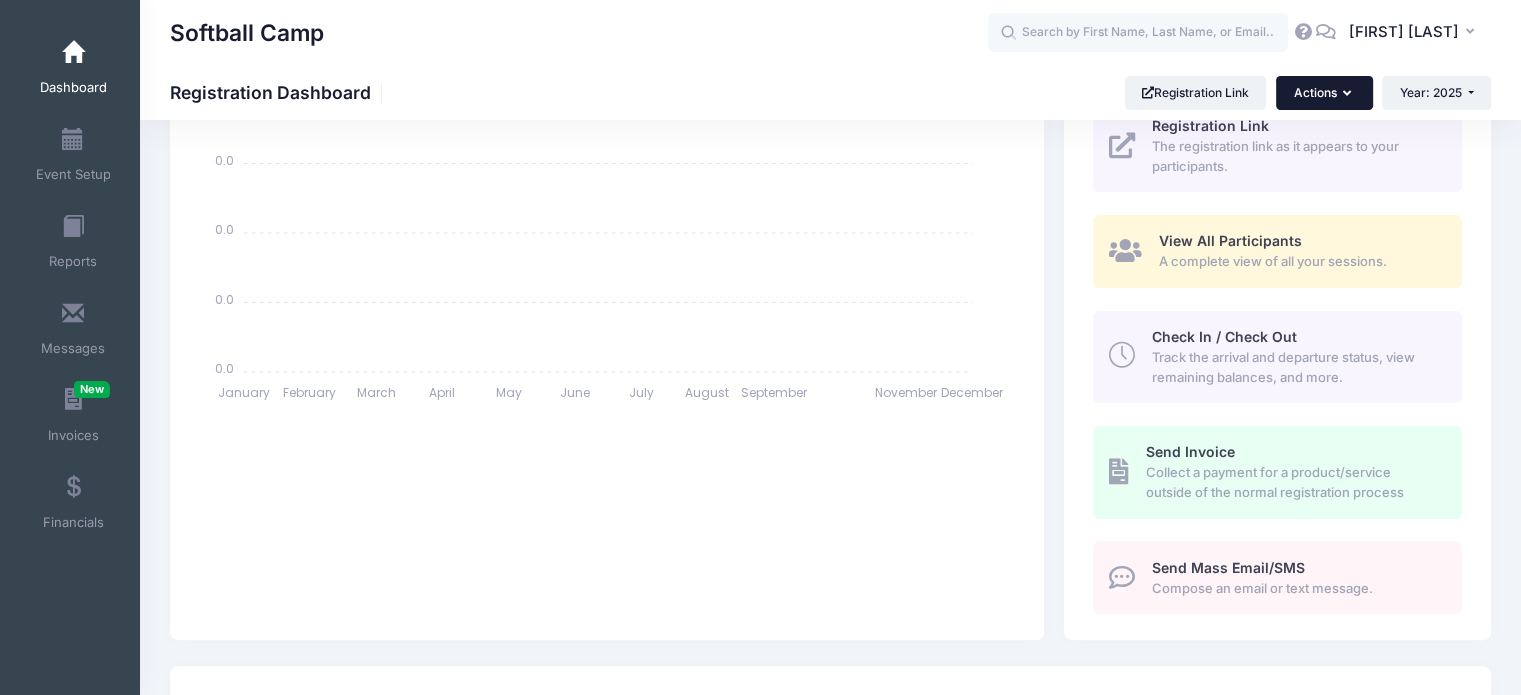 click on "Actions" at bounding box center (1324, 93) 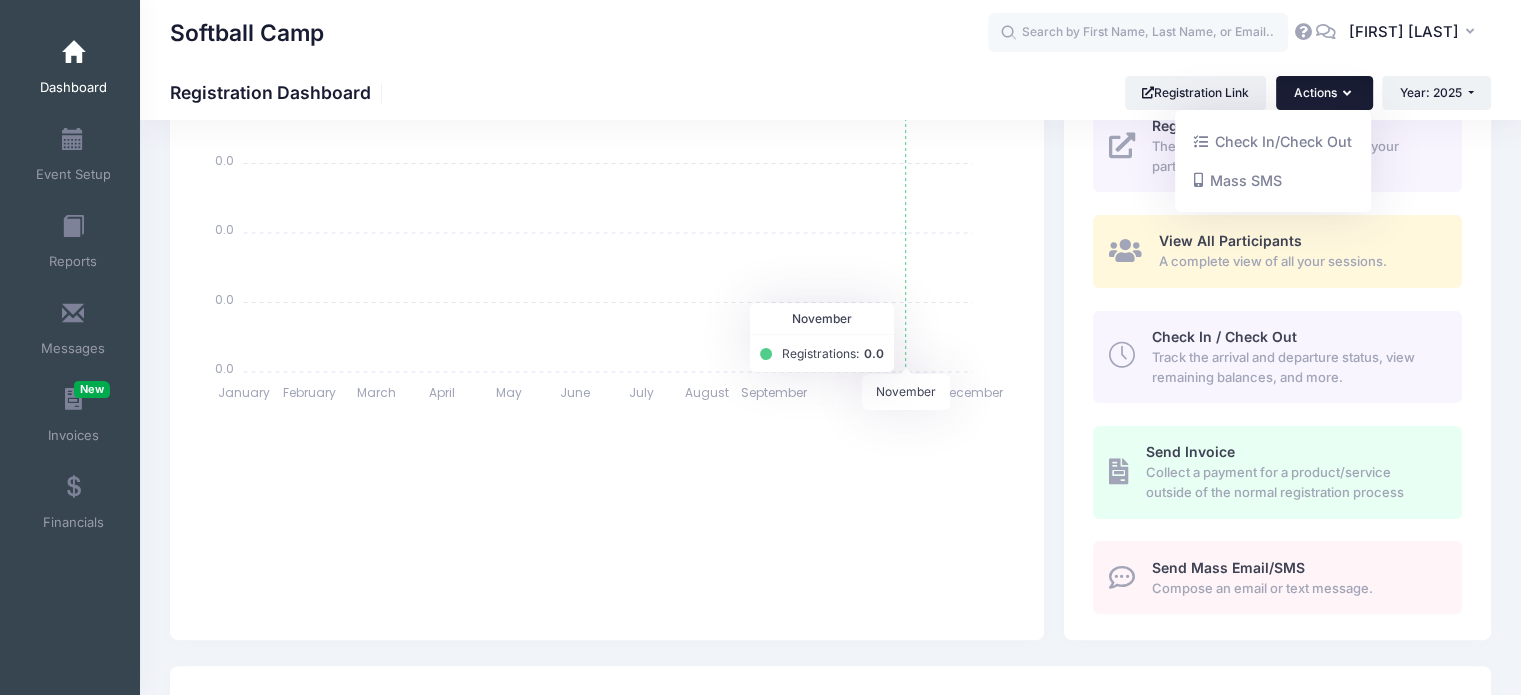 click on "January January February February March March April April May May June June July July August August September September November November December December 0.0 0.0 0.0 0.0 0.0 0.0 0.0 0.0 0.0 0.0" 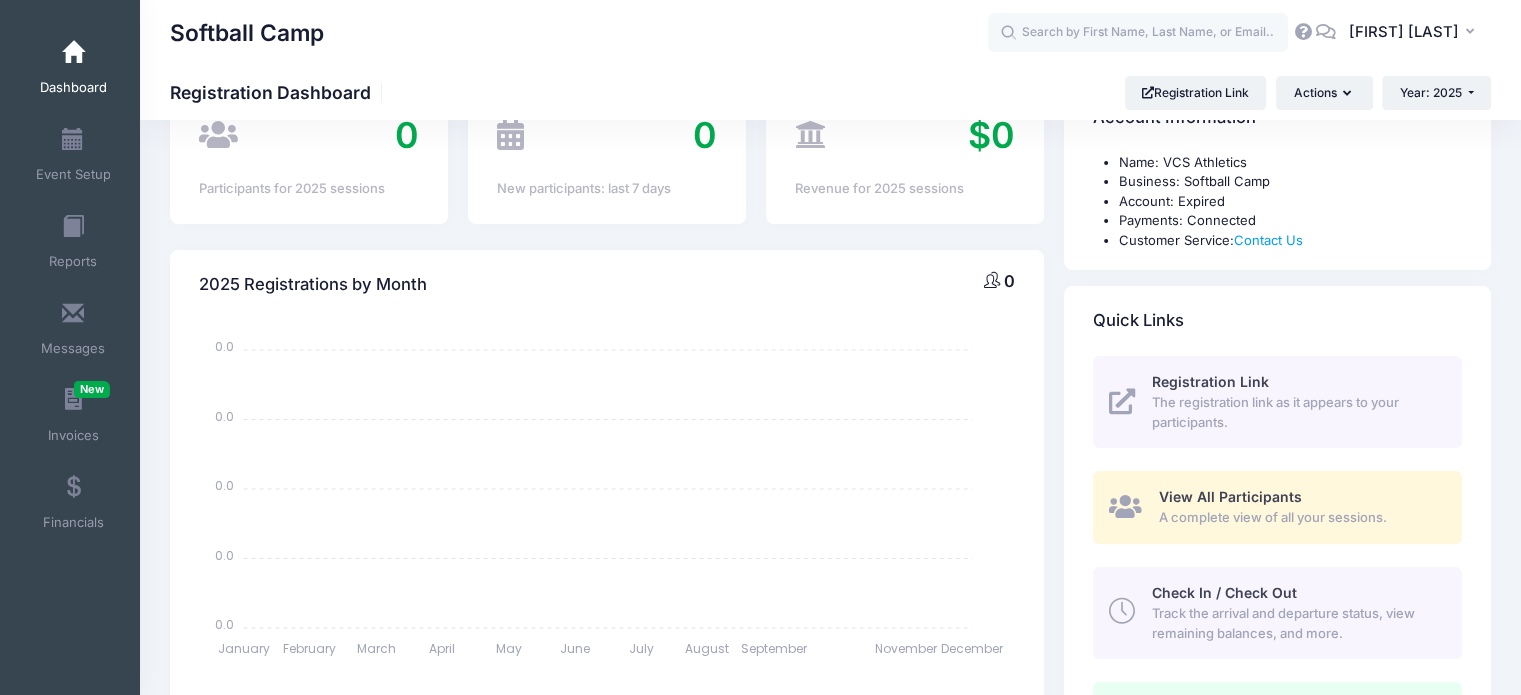 scroll, scrollTop: 0, scrollLeft: 0, axis: both 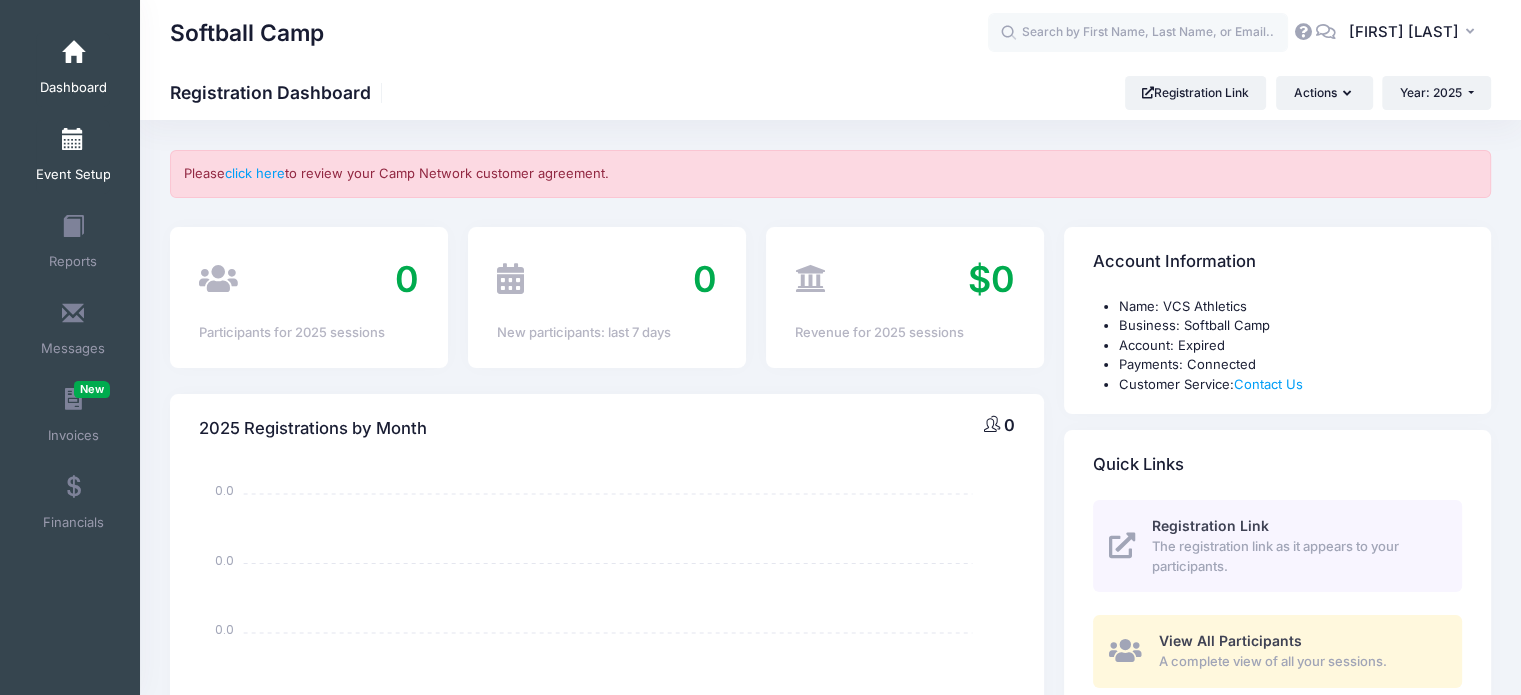 click at bounding box center [73, 140] 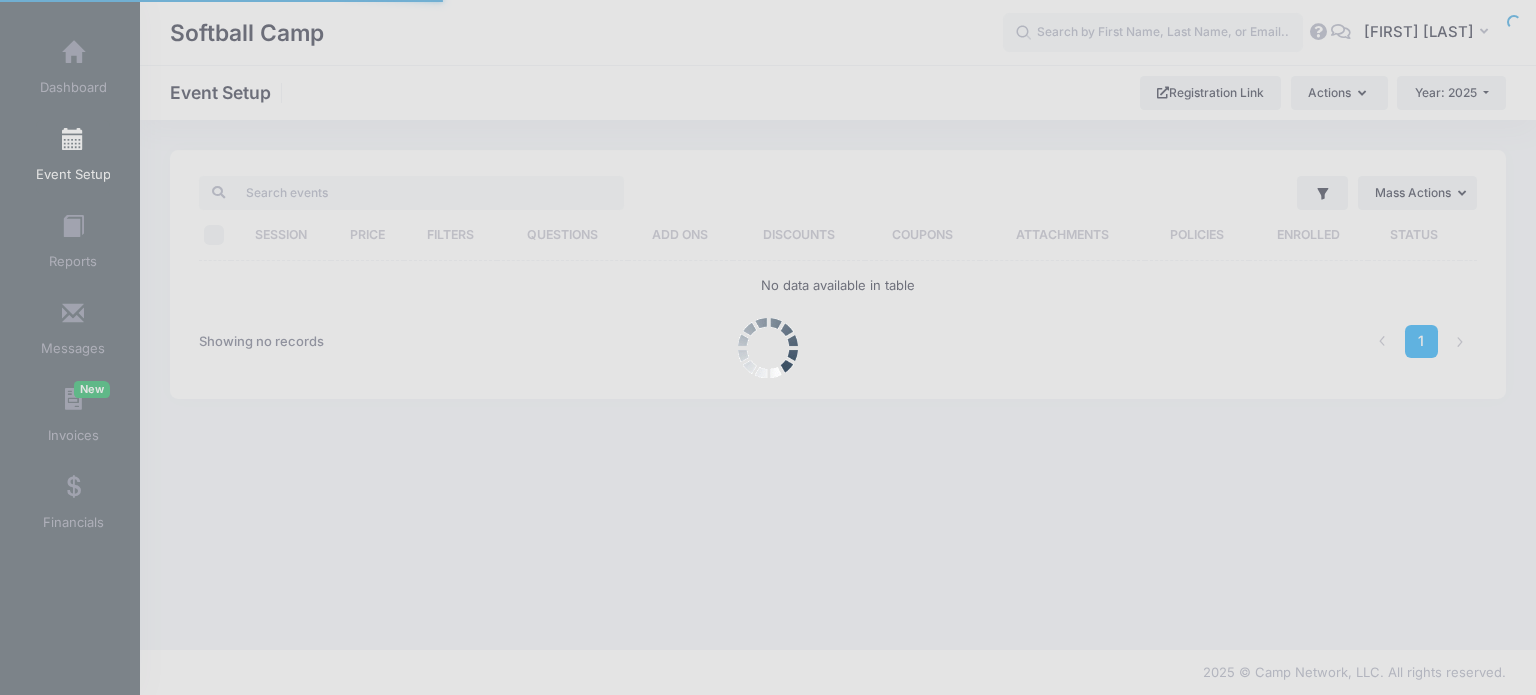 scroll, scrollTop: 0, scrollLeft: 0, axis: both 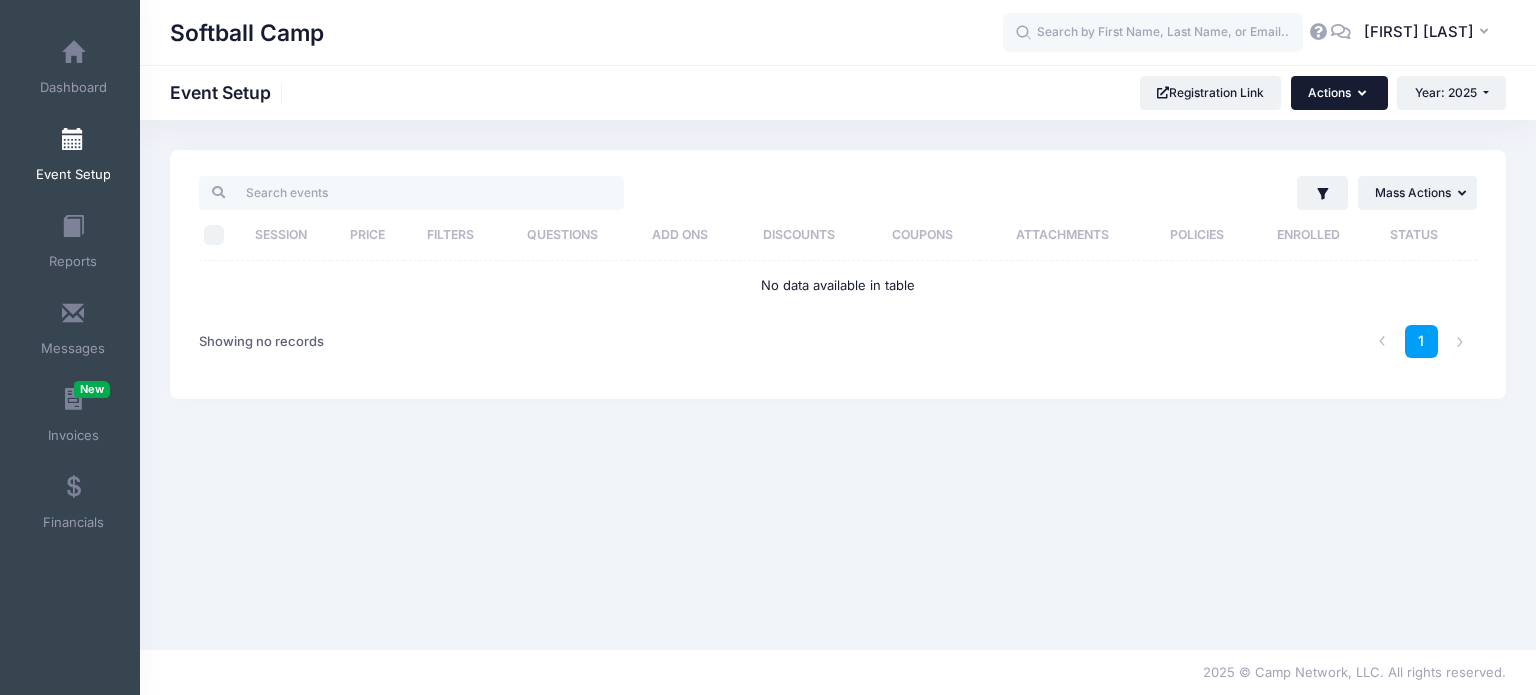 click on "Actions" at bounding box center [1339, 93] 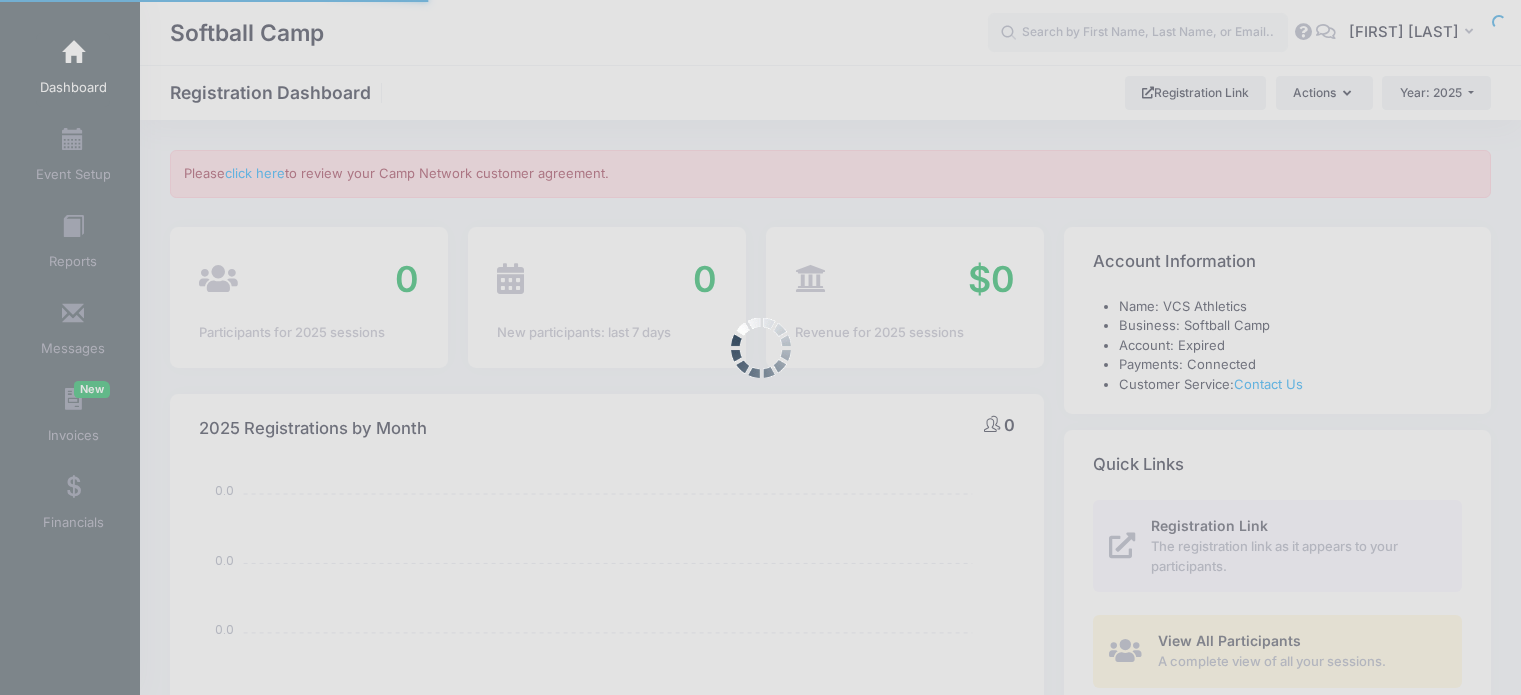 select 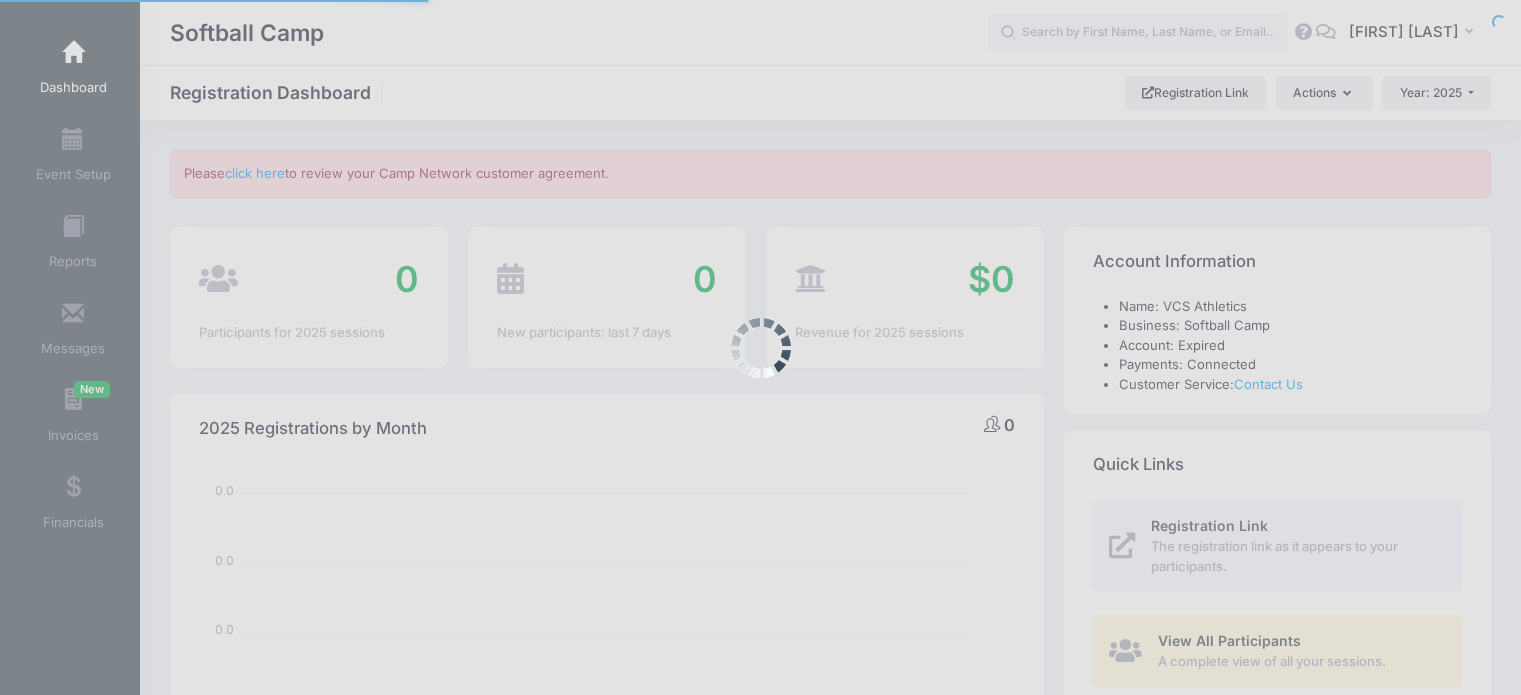 scroll, scrollTop: 0, scrollLeft: 0, axis: both 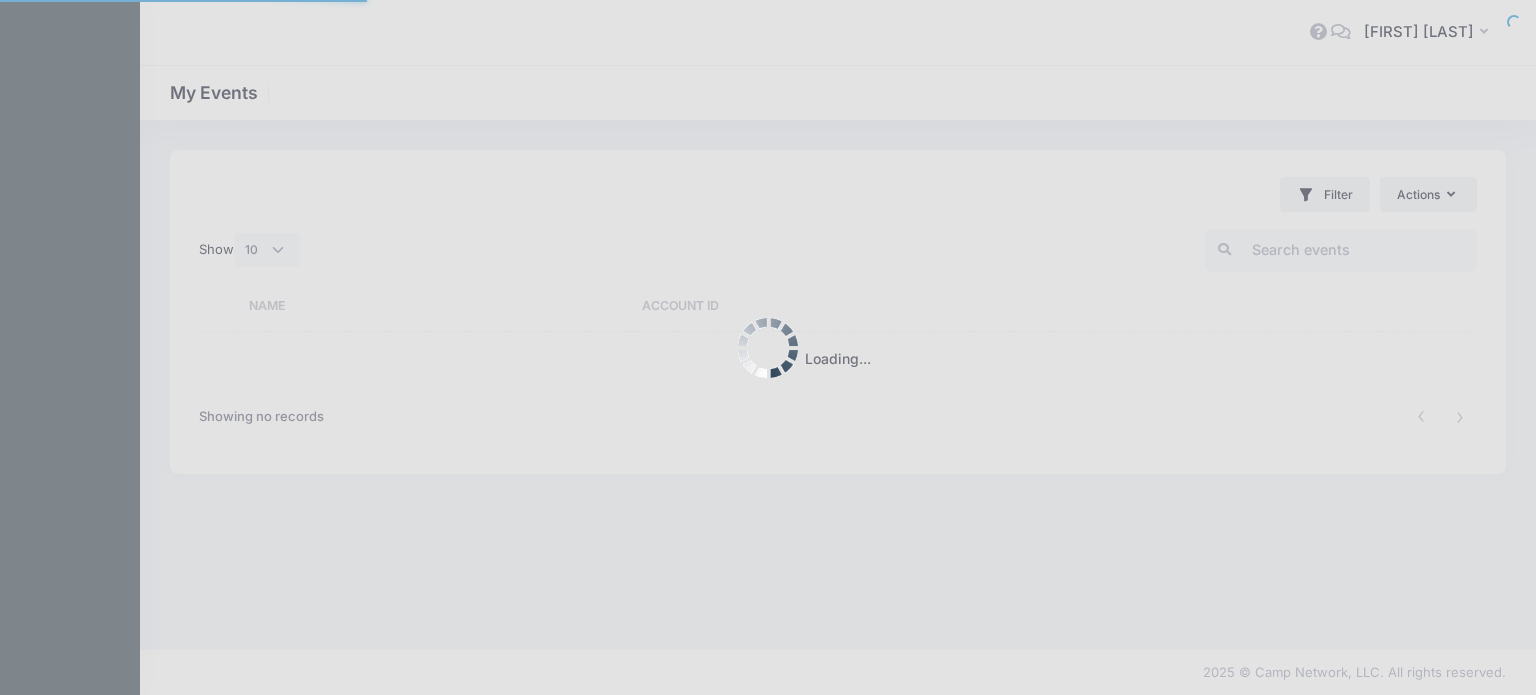 select on "10" 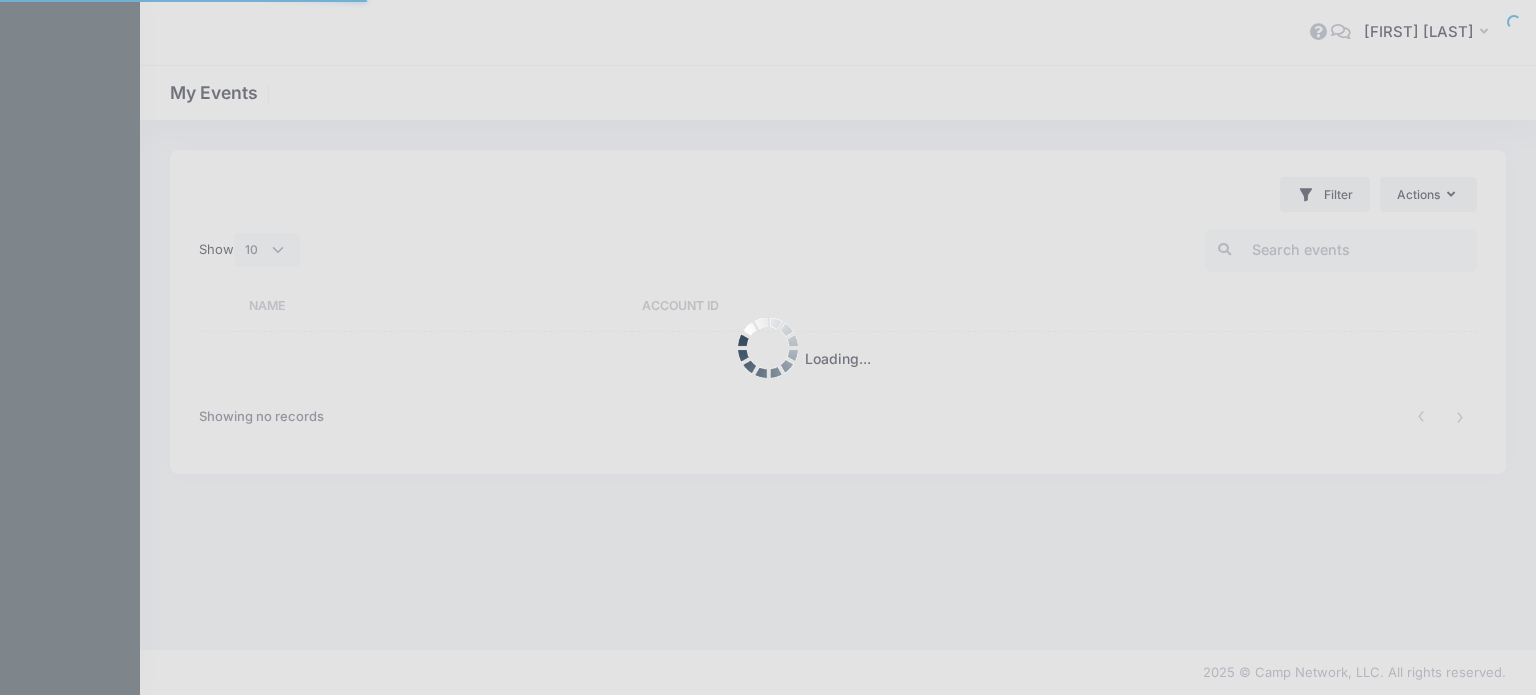 scroll, scrollTop: 0, scrollLeft: 0, axis: both 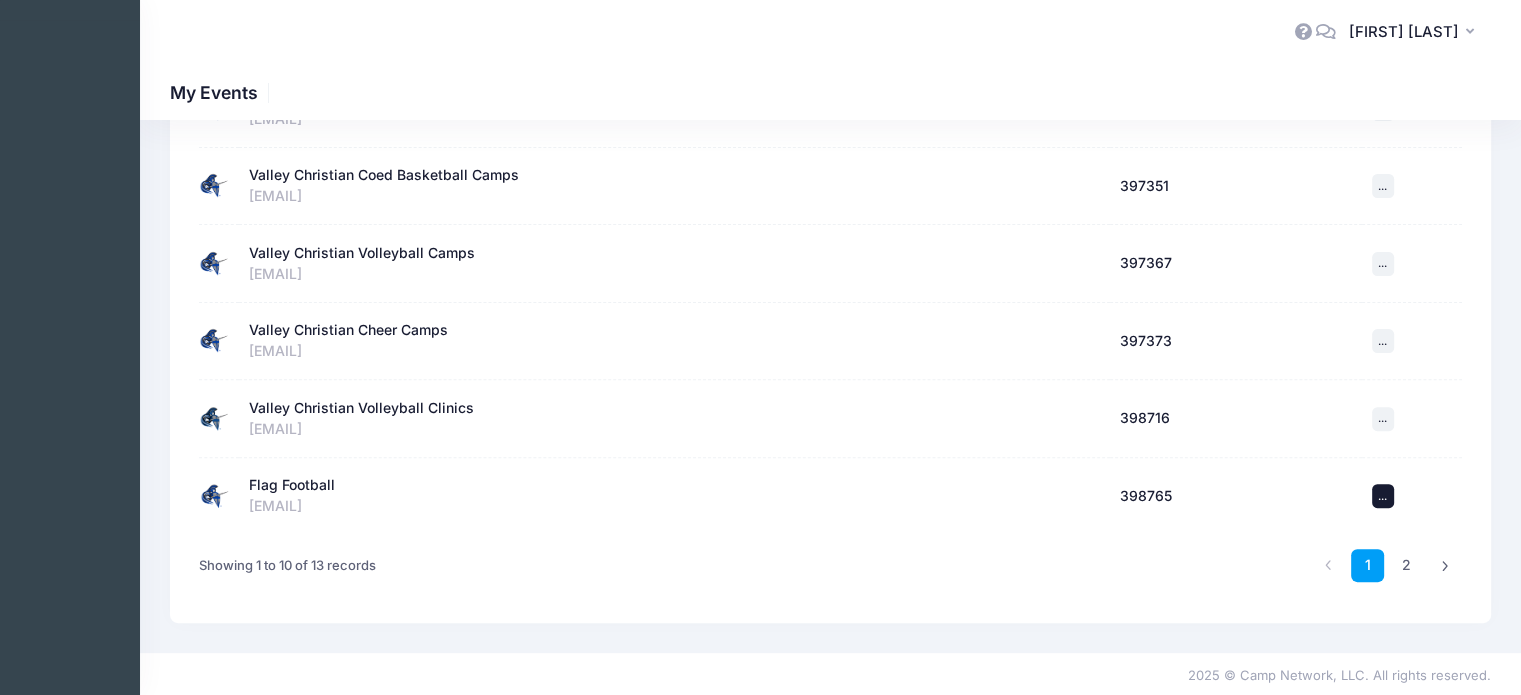 click on "..." at bounding box center (1382, 496) 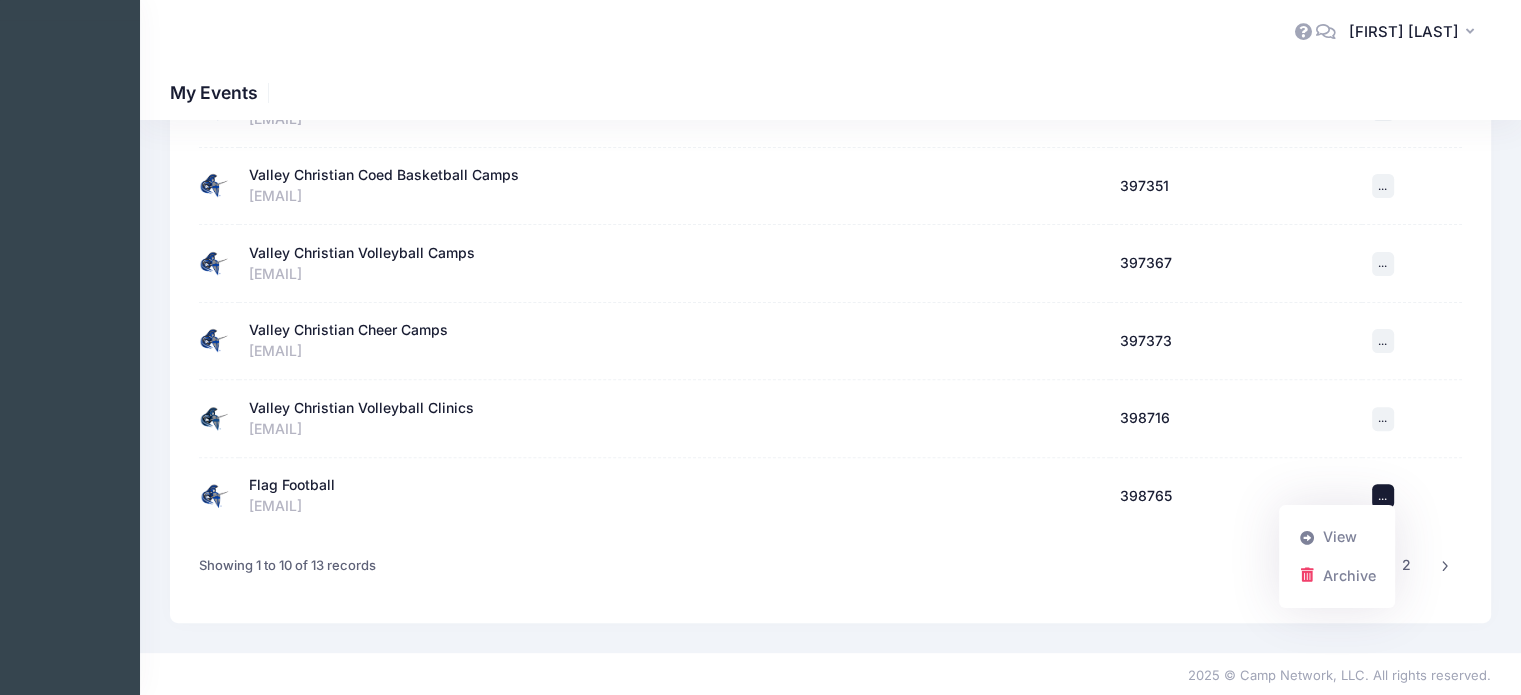click on "..." at bounding box center [1382, 496] 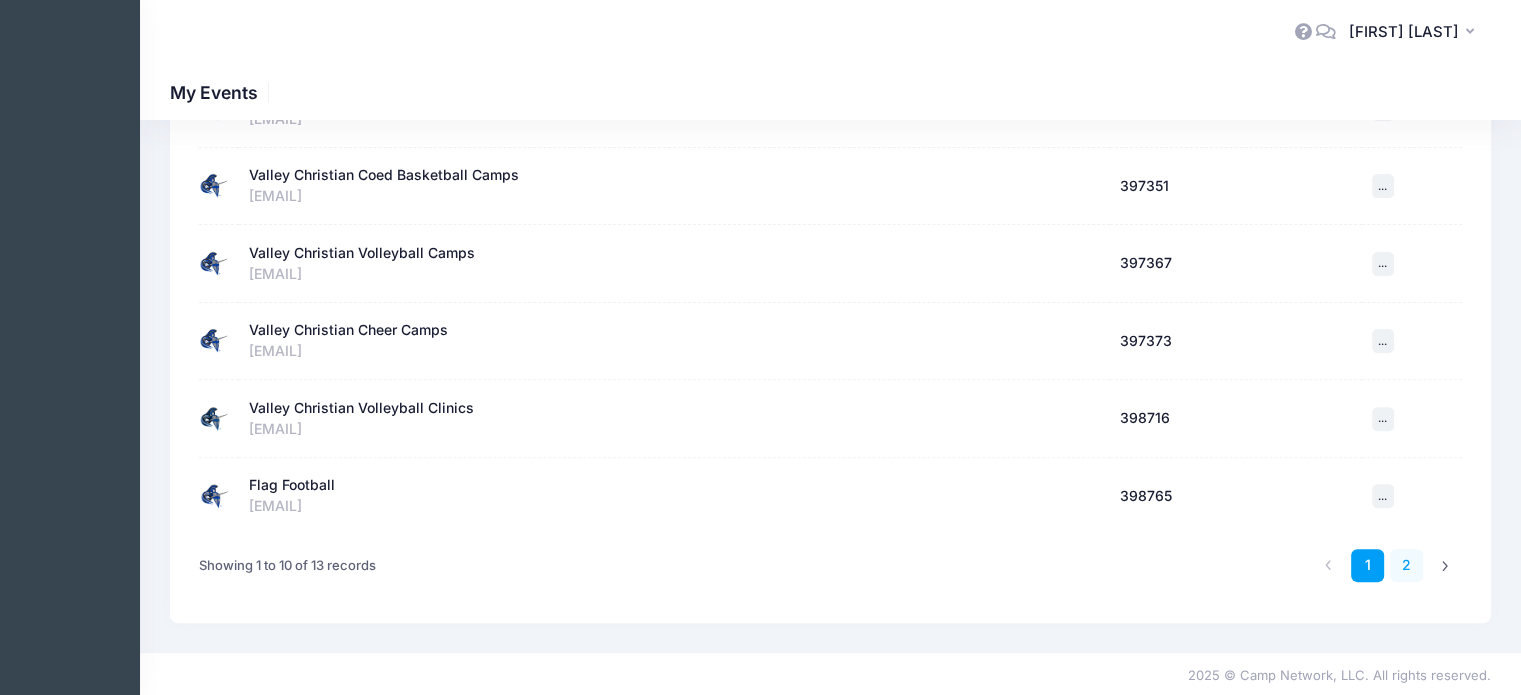 click on "2" at bounding box center (1406, 565) 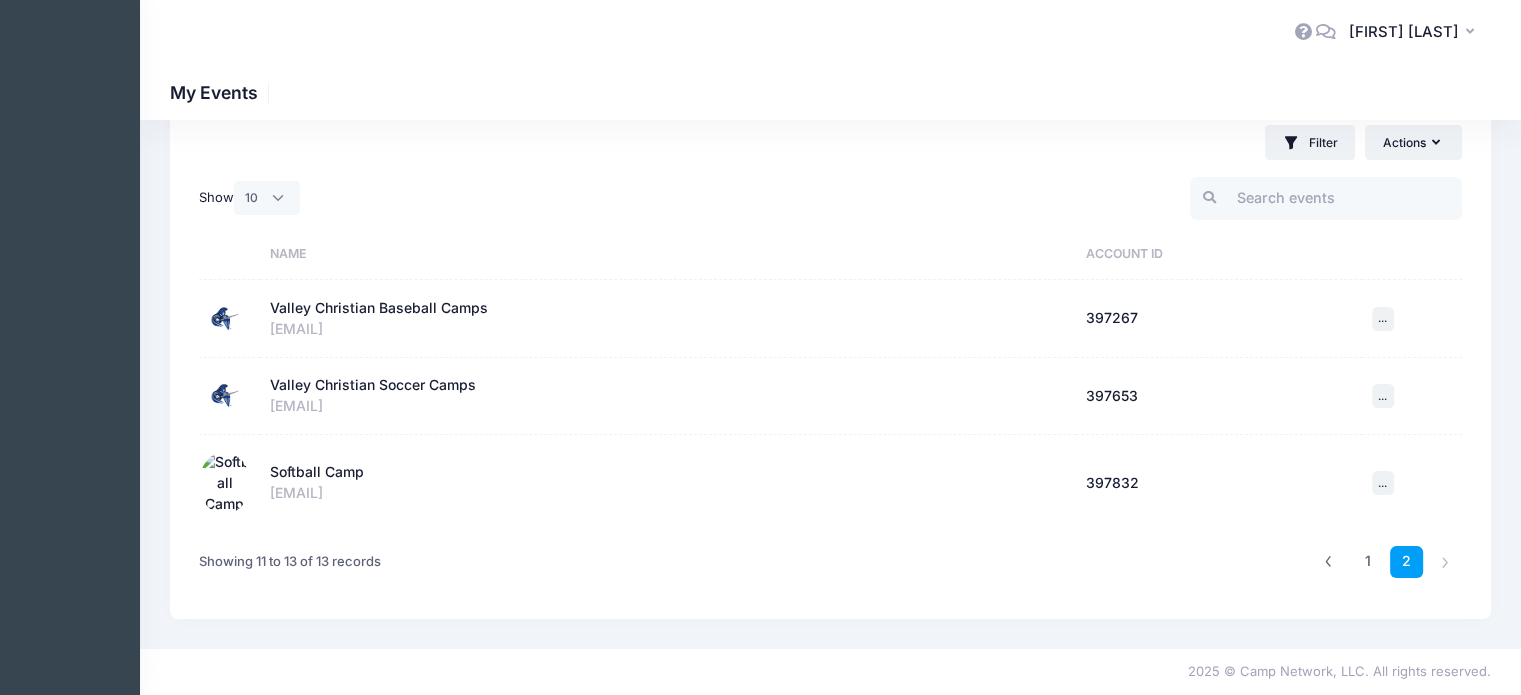 scroll, scrollTop: 32, scrollLeft: 0, axis: vertical 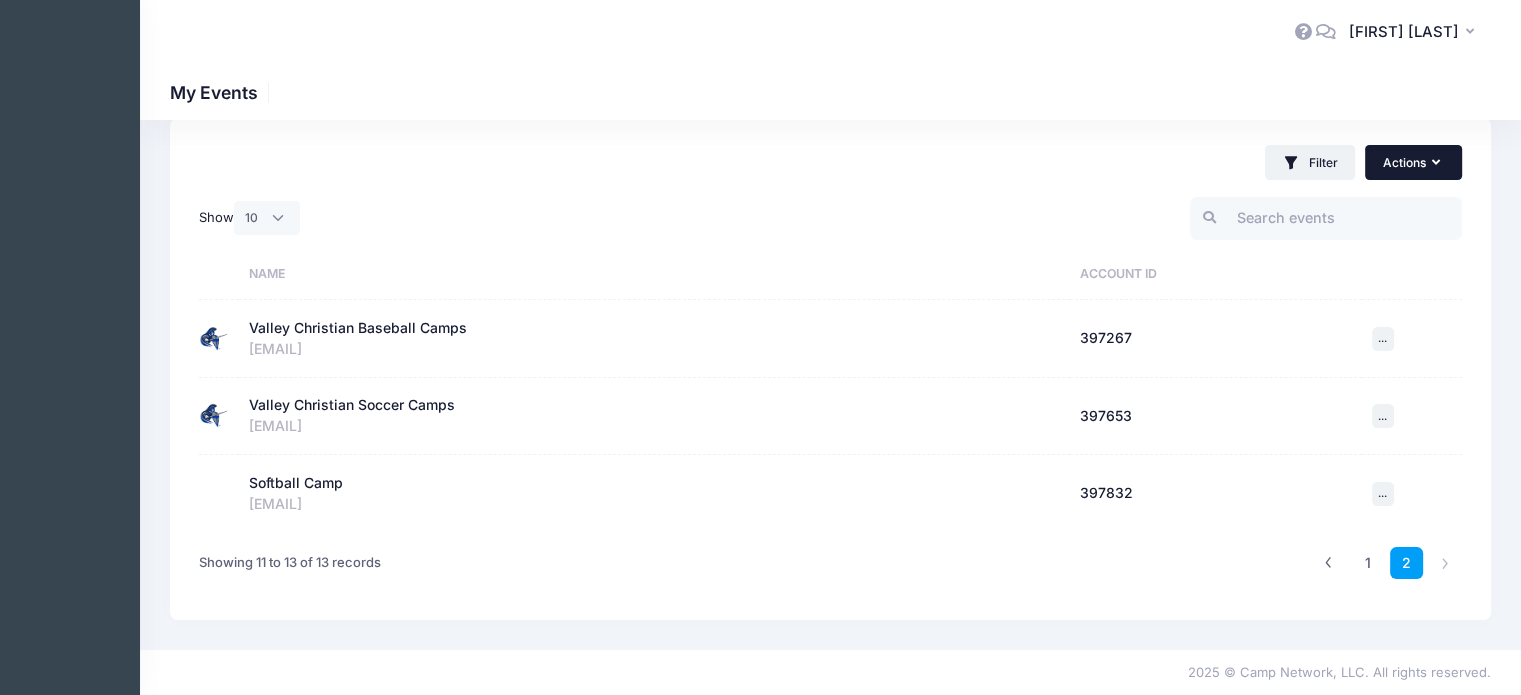 click at bounding box center (1438, 163) 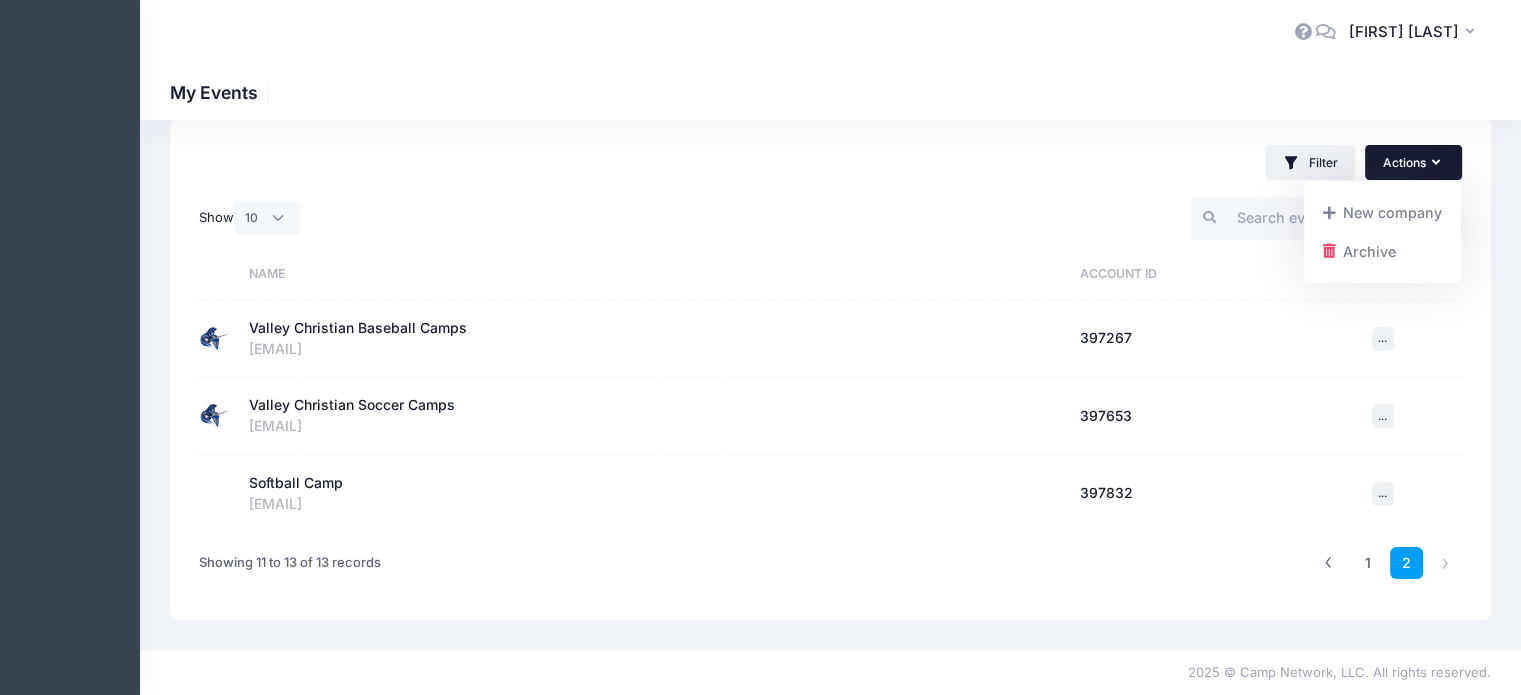 scroll, scrollTop: 0, scrollLeft: 0, axis: both 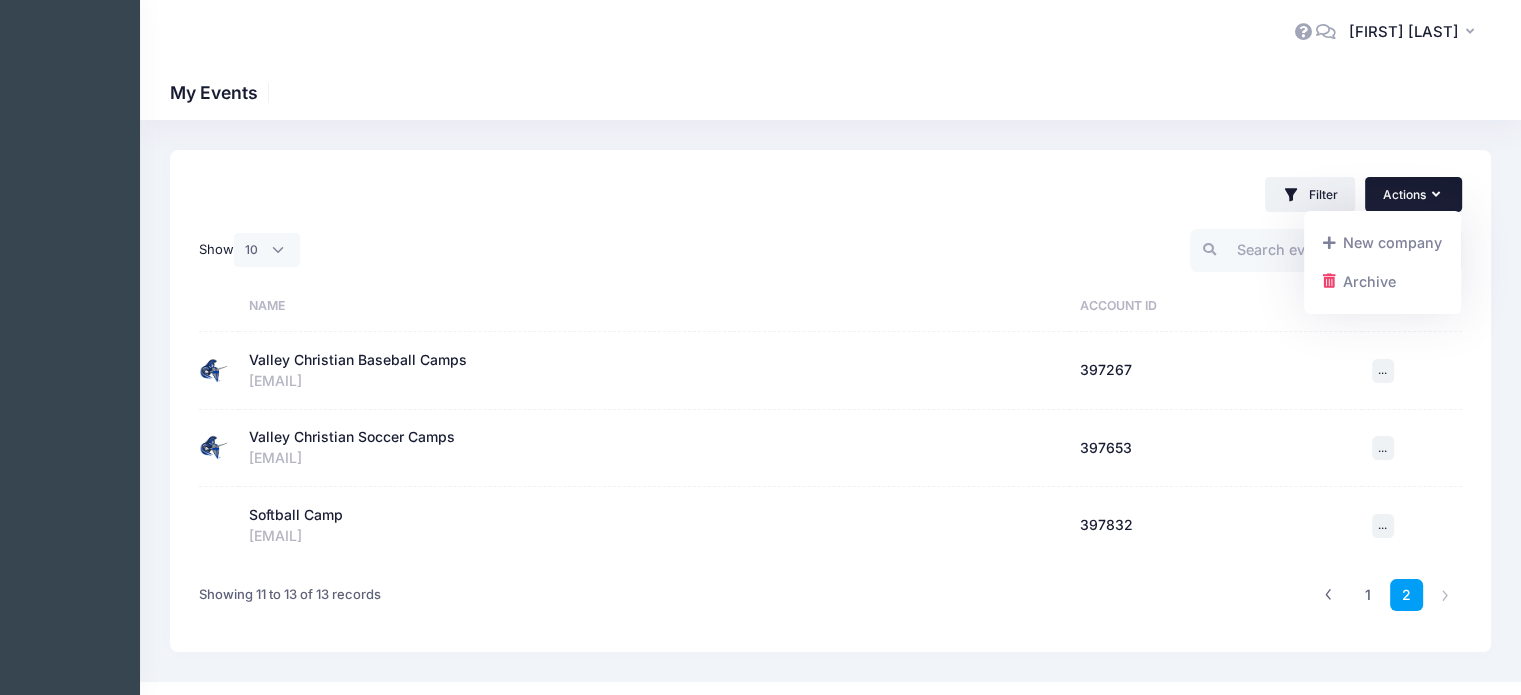 click on "ghaagsma@valleychristianaz.org" at bounding box center [655, 381] 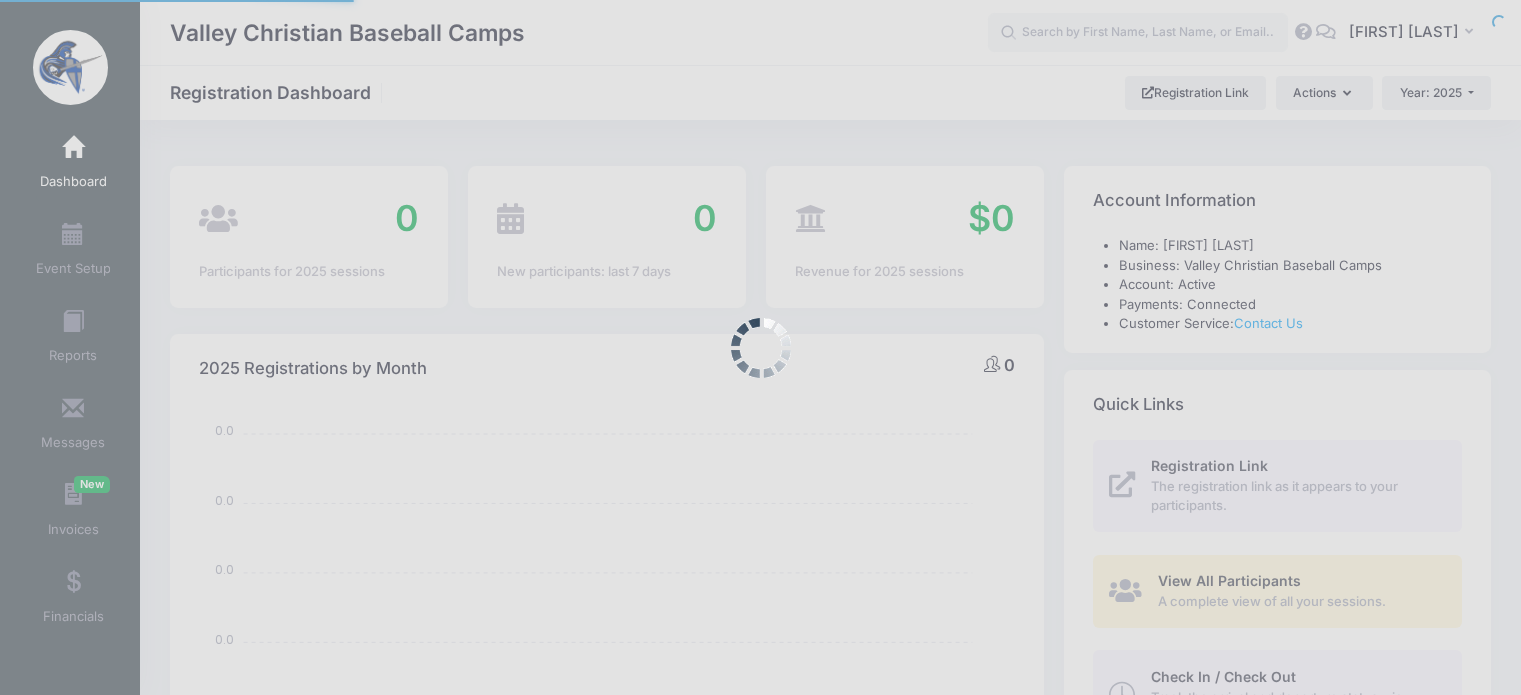 select 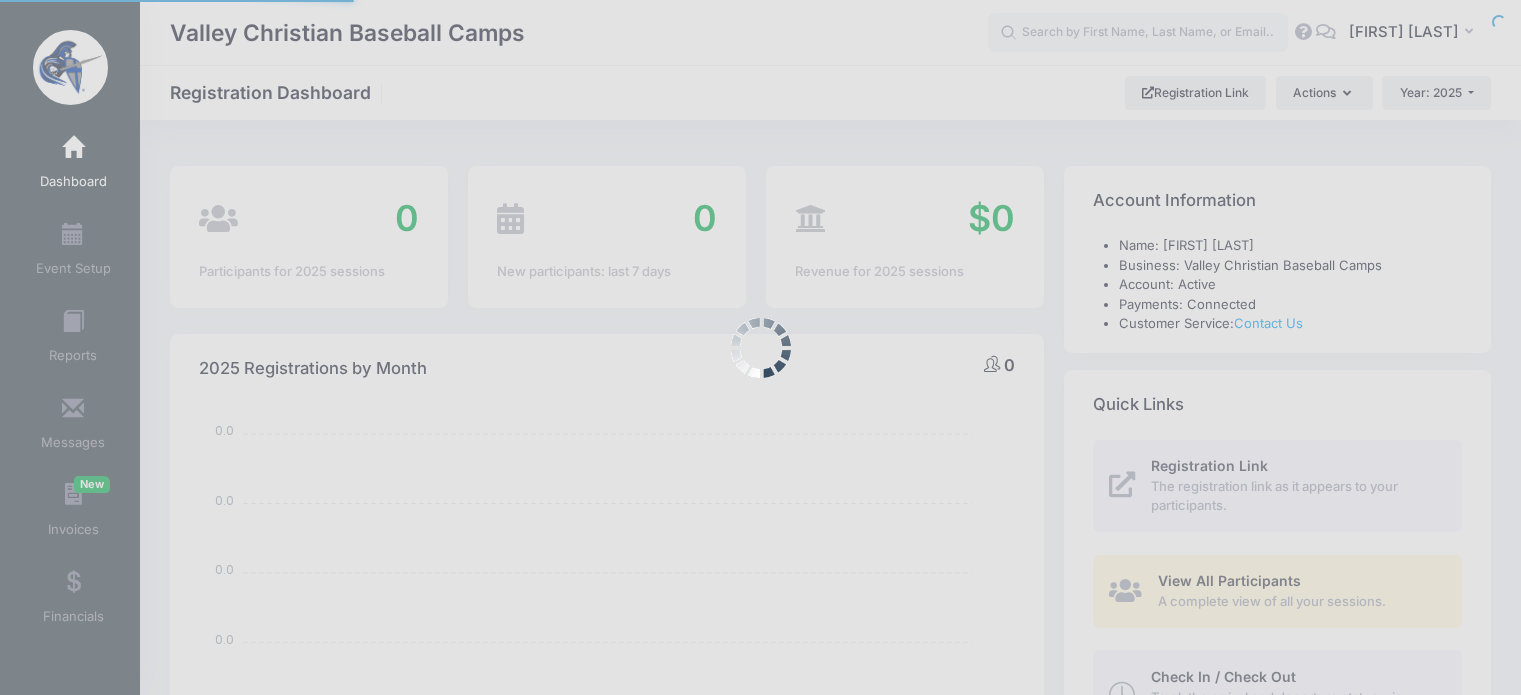 scroll, scrollTop: 0, scrollLeft: 0, axis: both 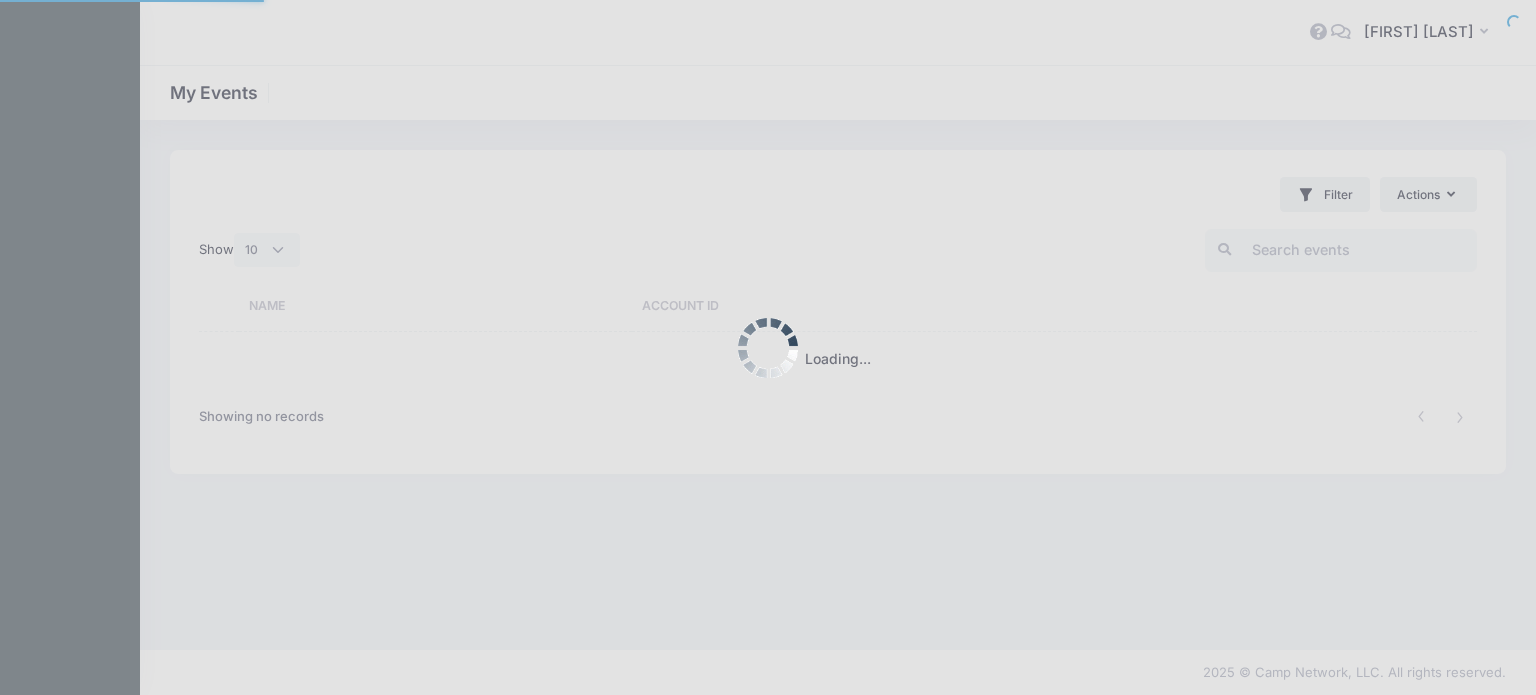 select on "10" 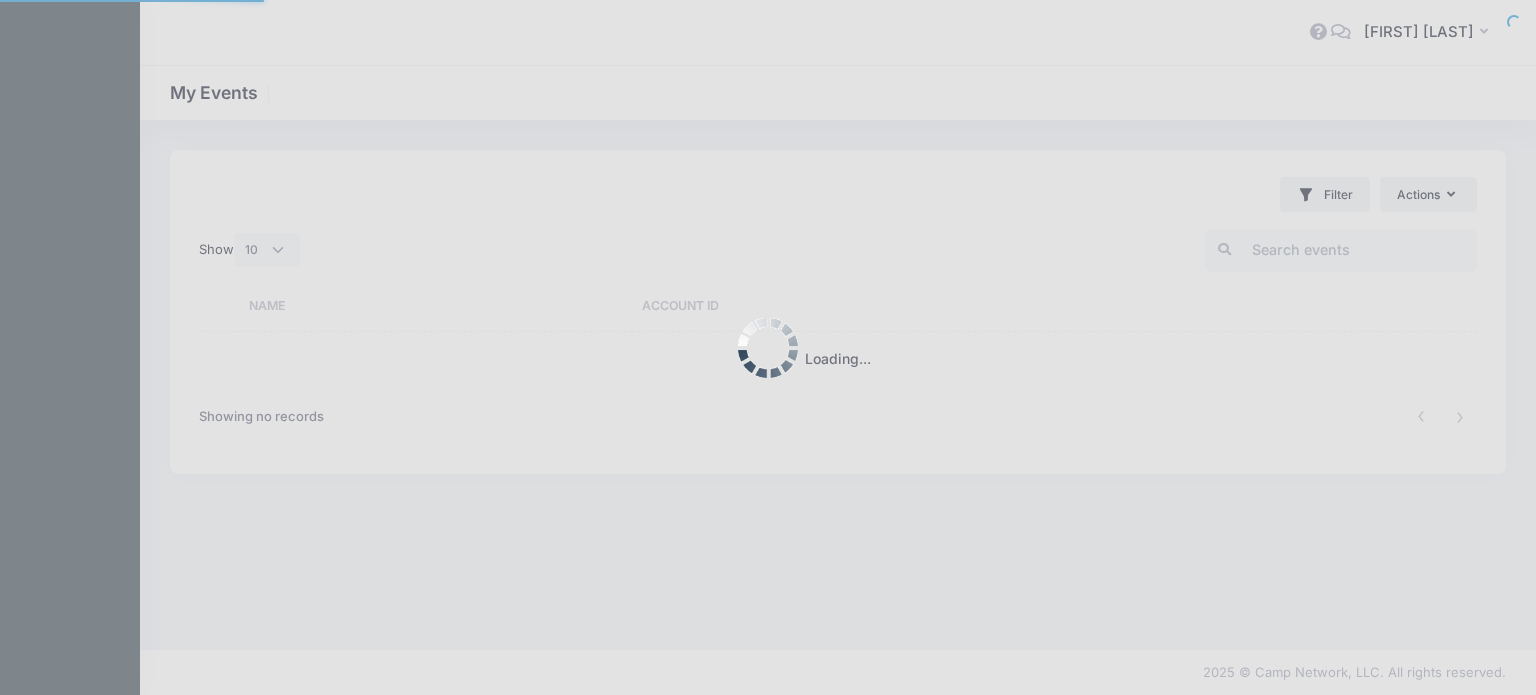 scroll, scrollTop: 0, scrollLeft: 0, axis: both 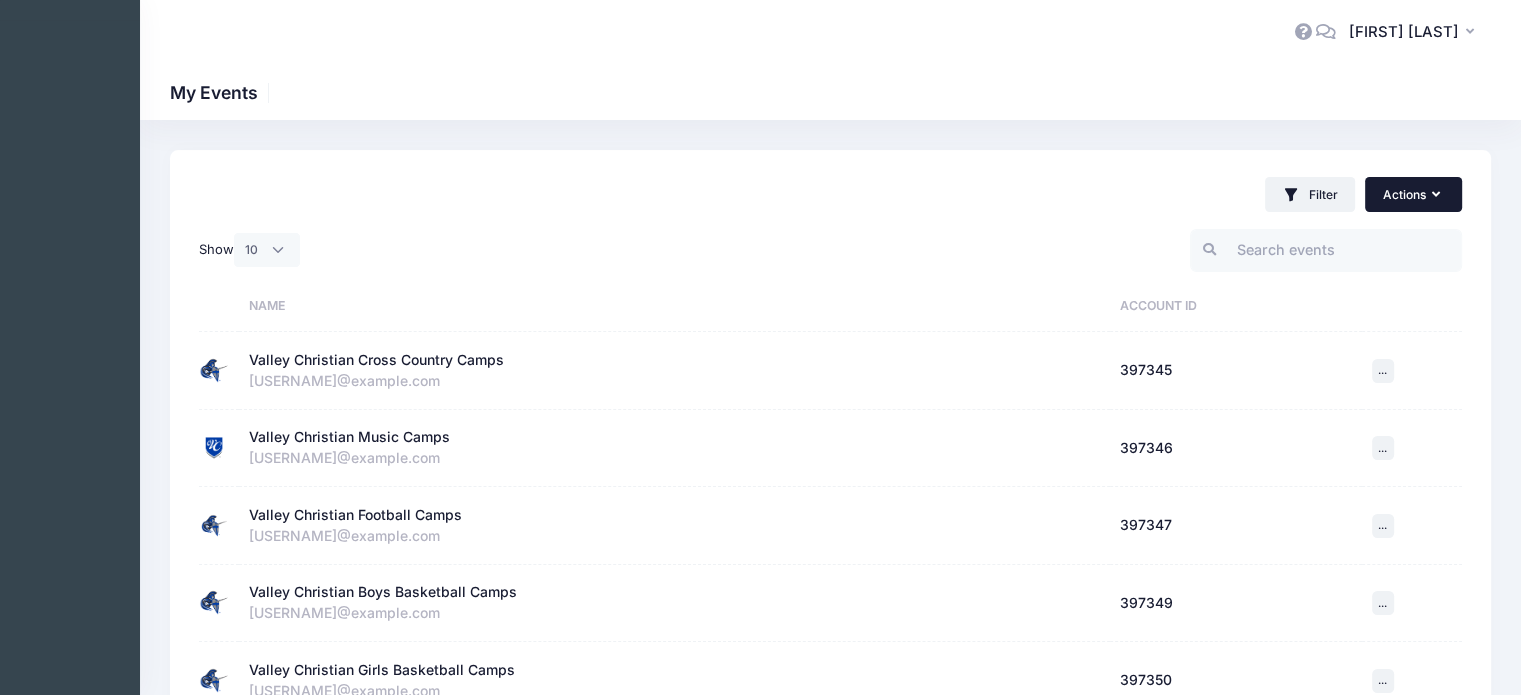 click on "Actions" at bounding box center (1413, 194) 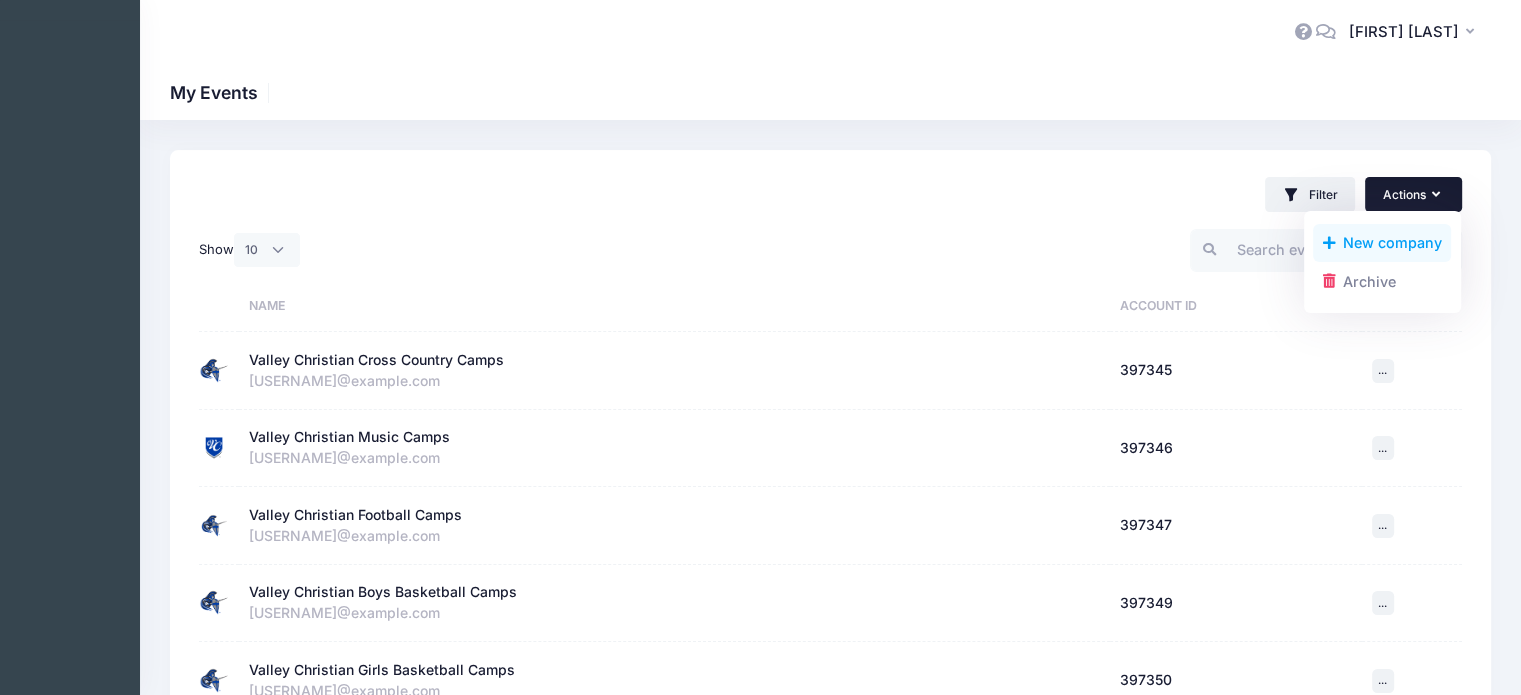 click on "New company" at bounding box center (1382, 243) 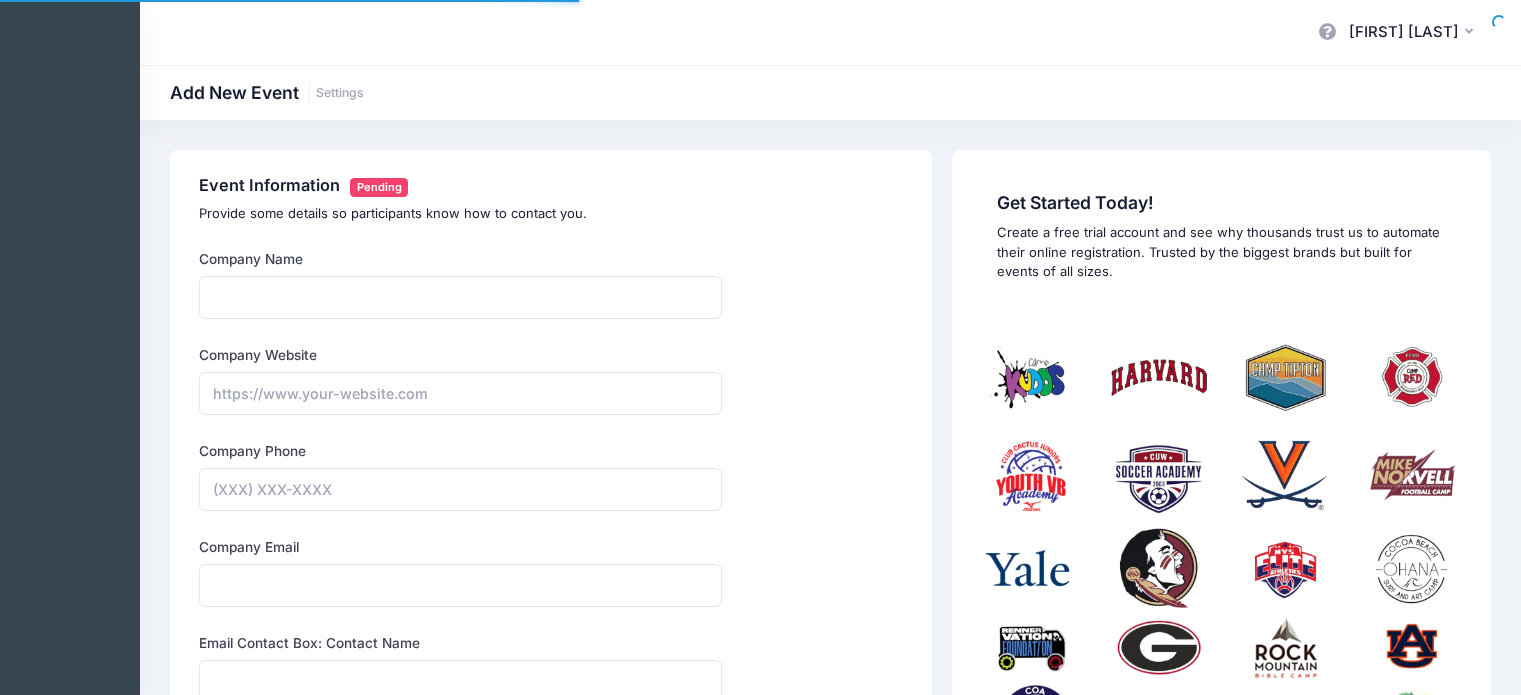 scroll, scrollTop: 0, scrollLeft: 0, axis: both 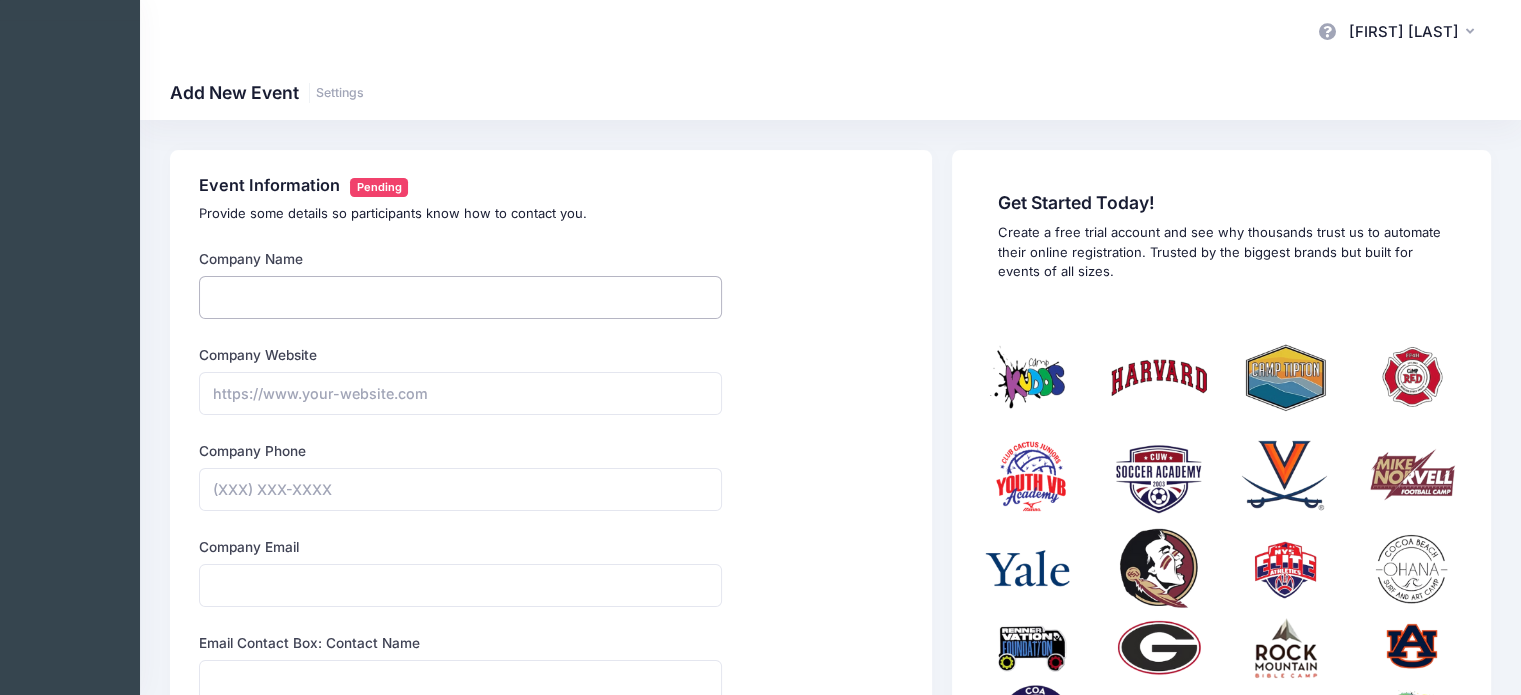 click on "Company Name" at bounding box center [460, 297] 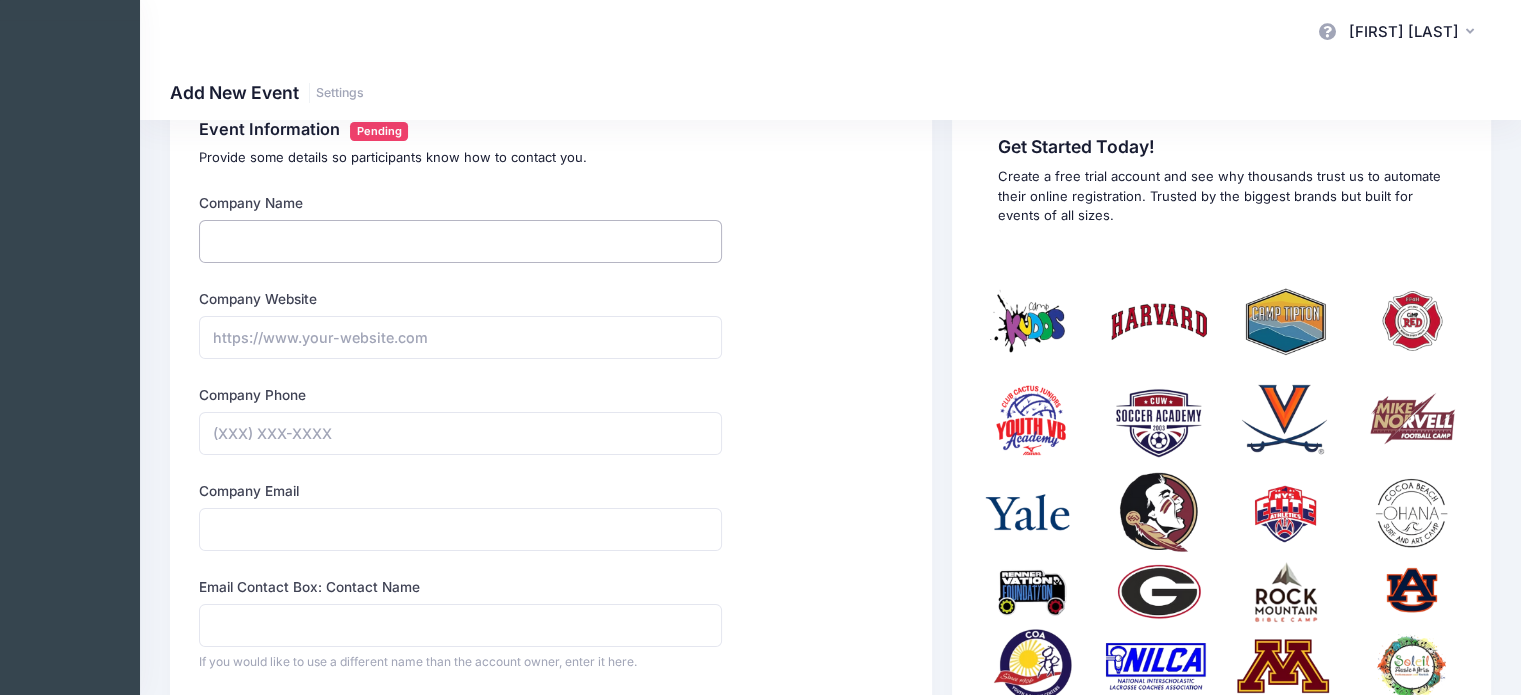 scroll, scrollTop: 0, scrollLeft: 0, axis: both 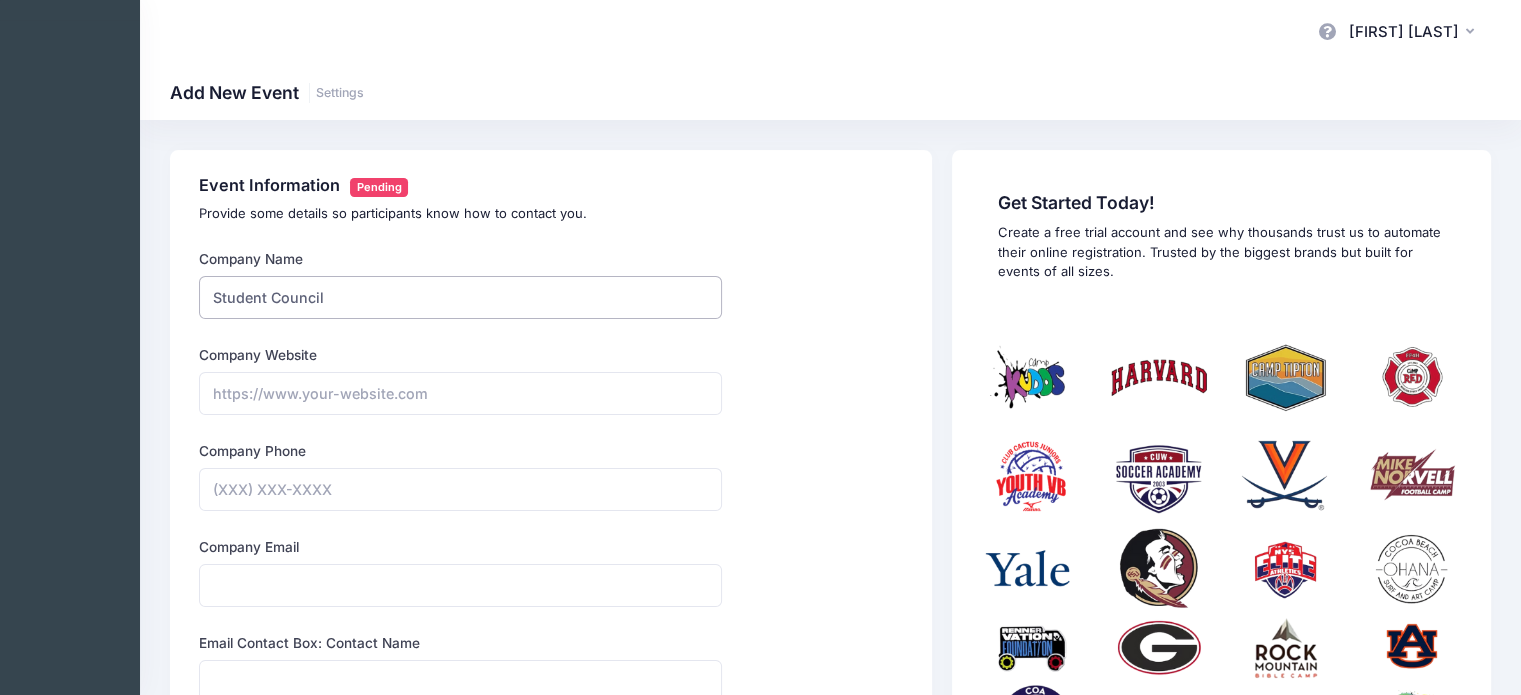type on "Student Council" 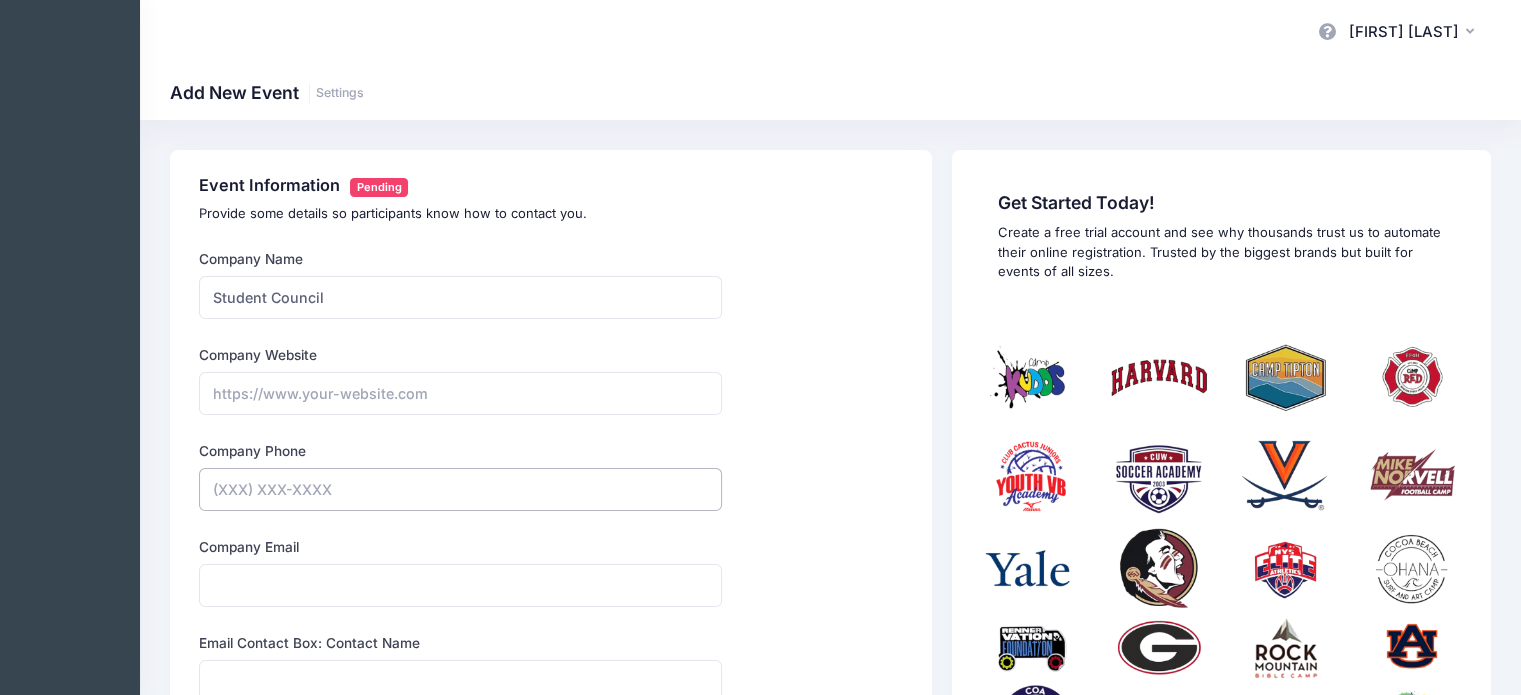 click on "Company Phone" at bounding box center (460, 489) 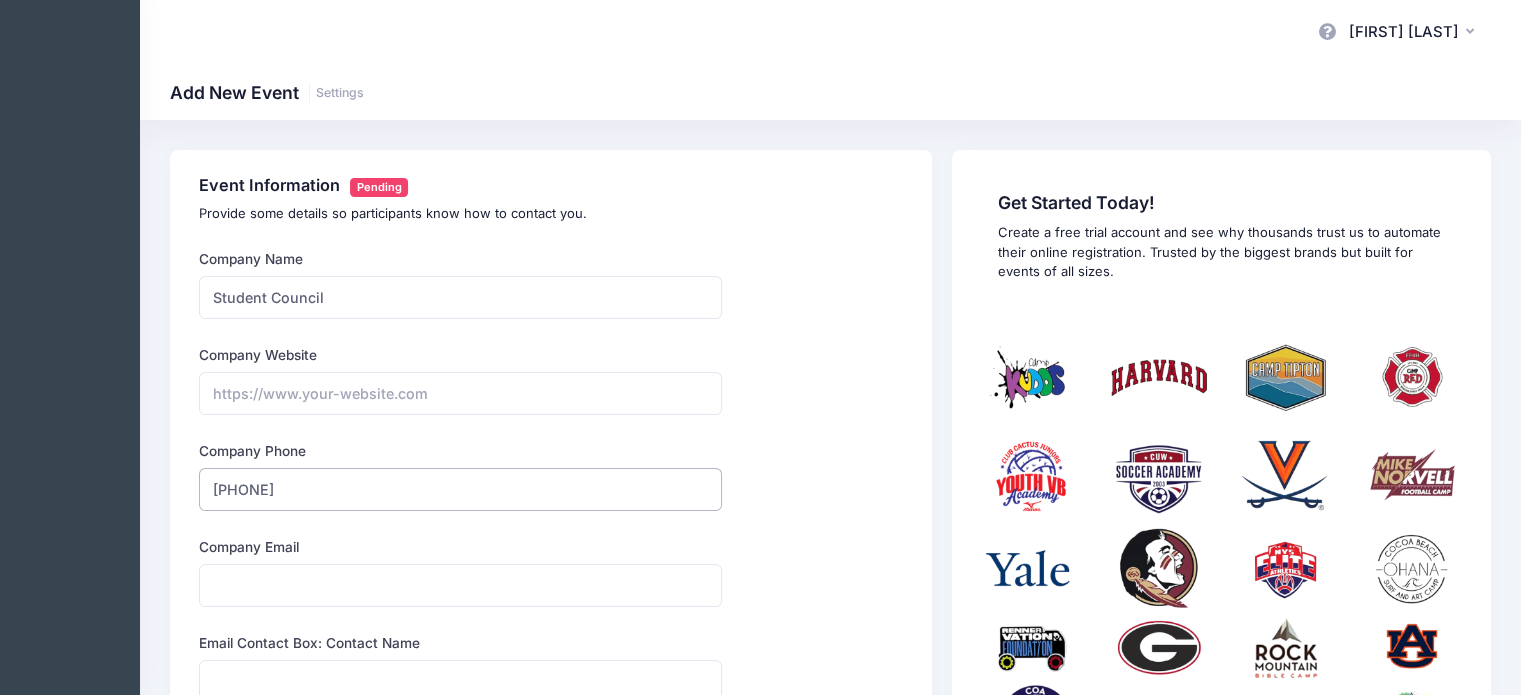 type on "[PHONE]" 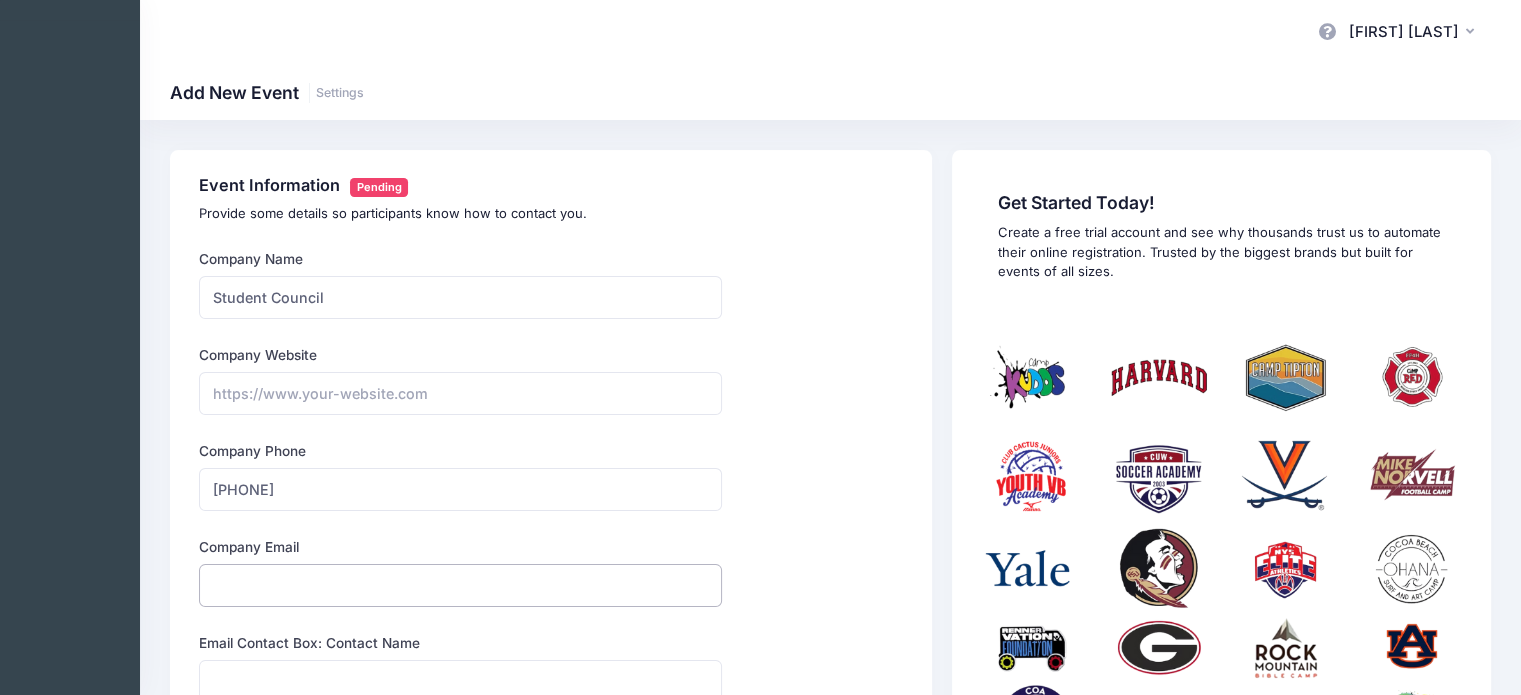 click on "Company Email" at bounding box center (460, 585) 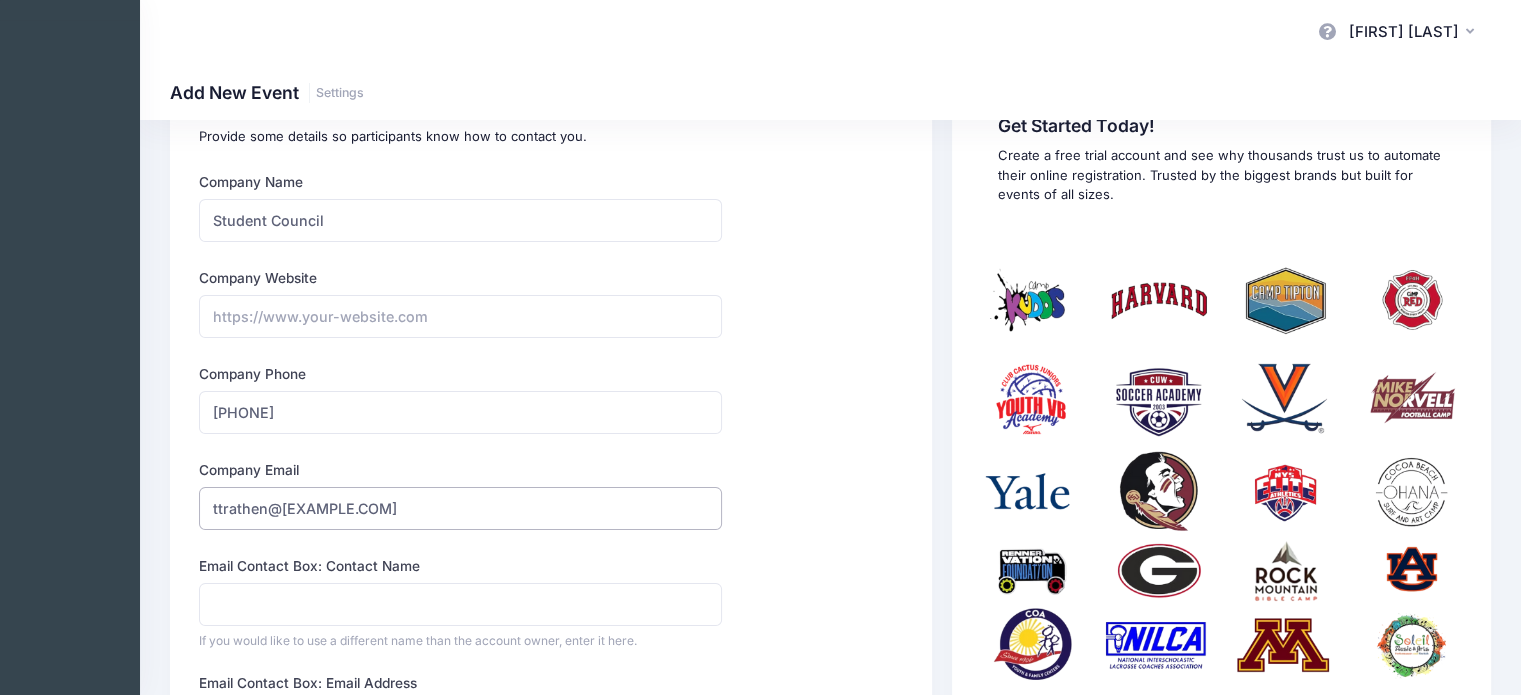scroll, scrollTop: 200, scrollLeft: 0, axis: vertical 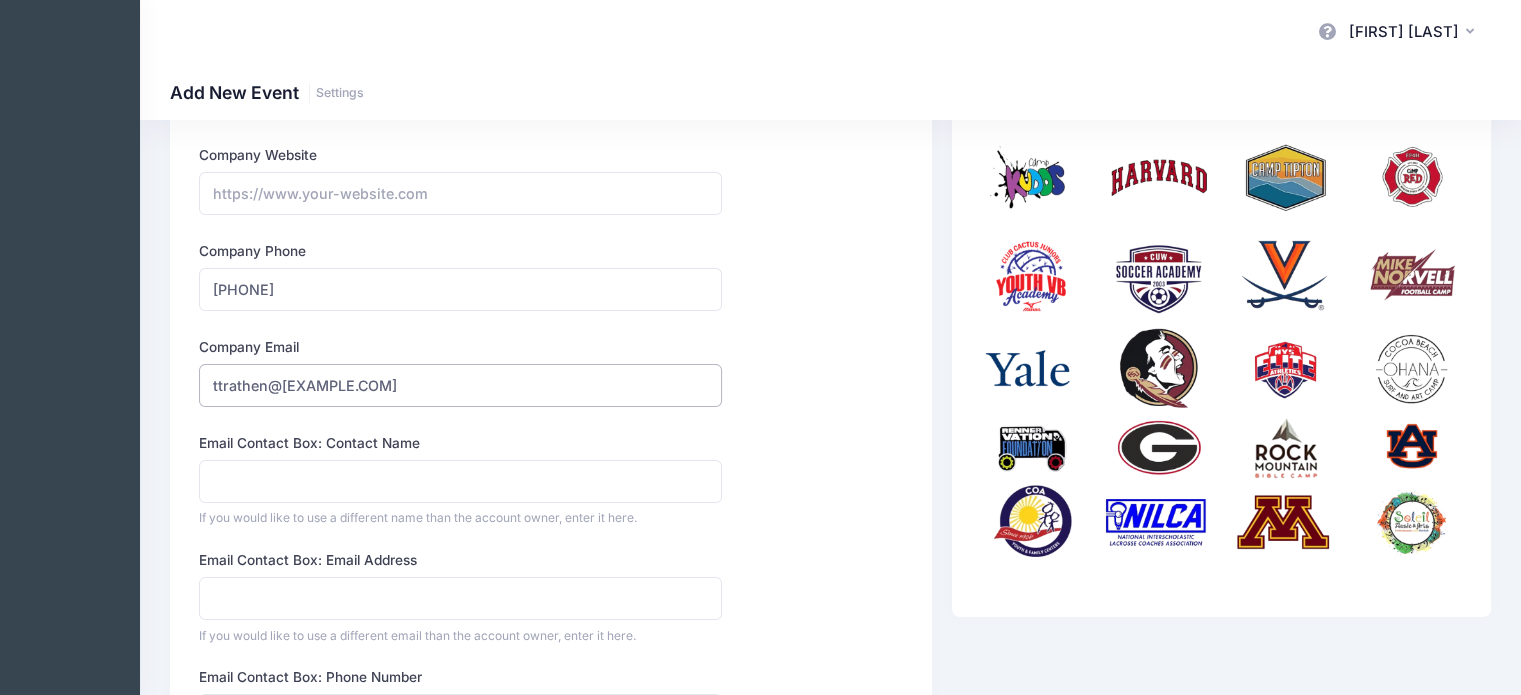 type on "ttrathen@[EXAMPLE.COM]" 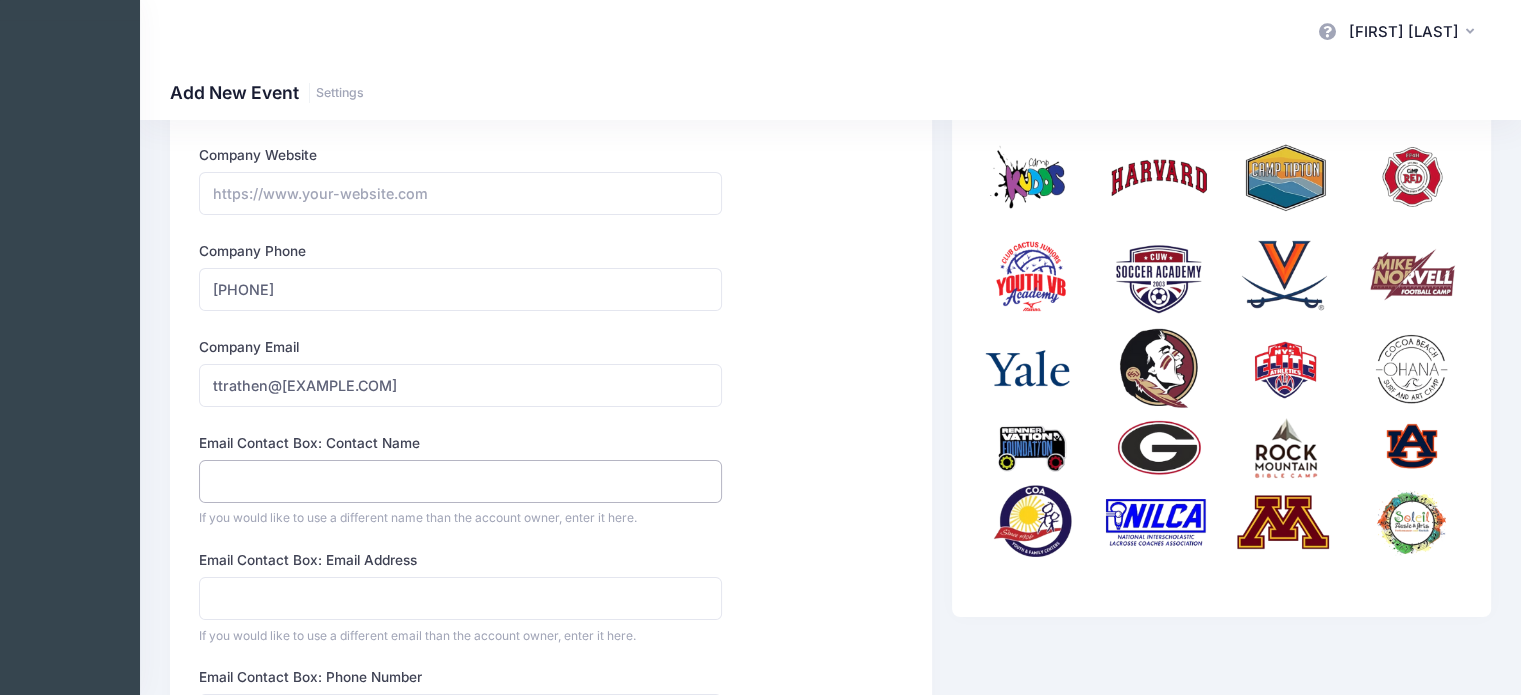 click on "Email Contact Box: Contact Name" at bounding box center [460, 481] 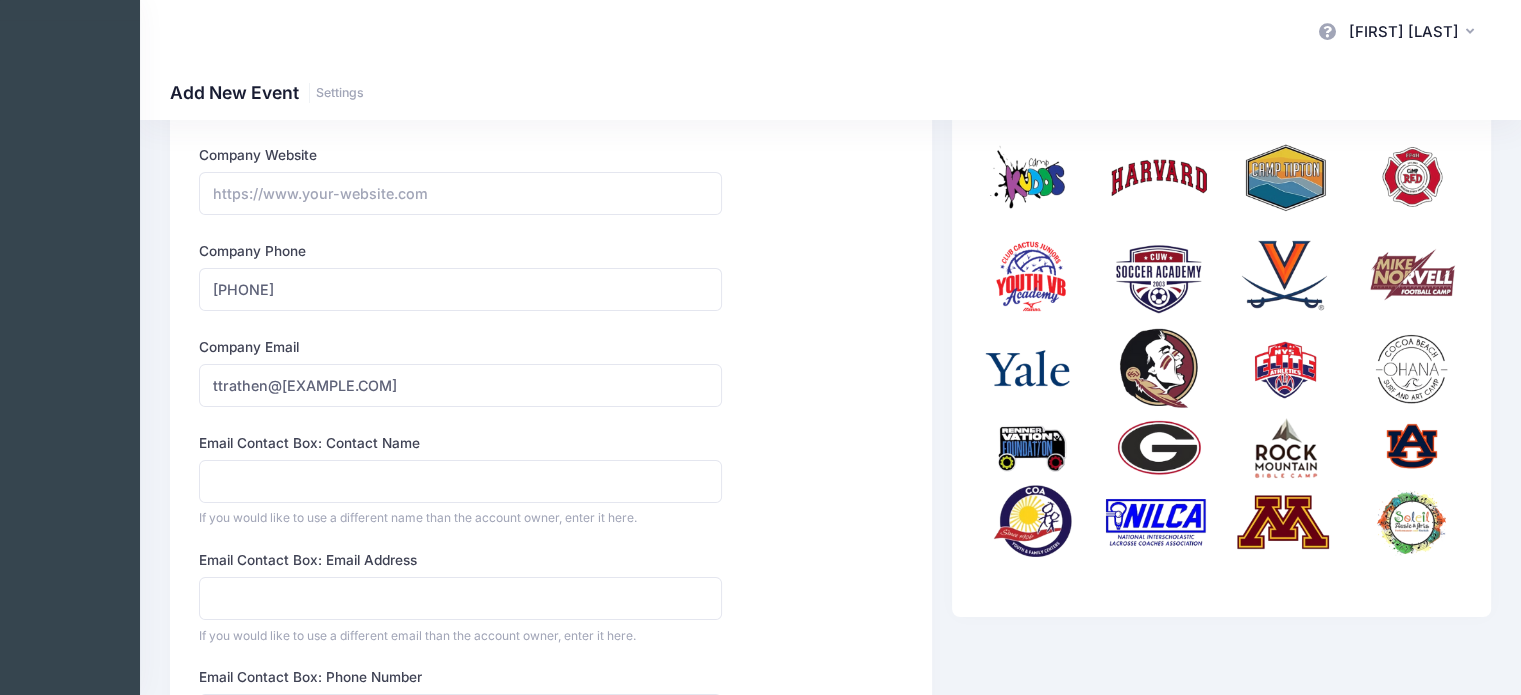 click on "@" at bounding box center [551, 590] 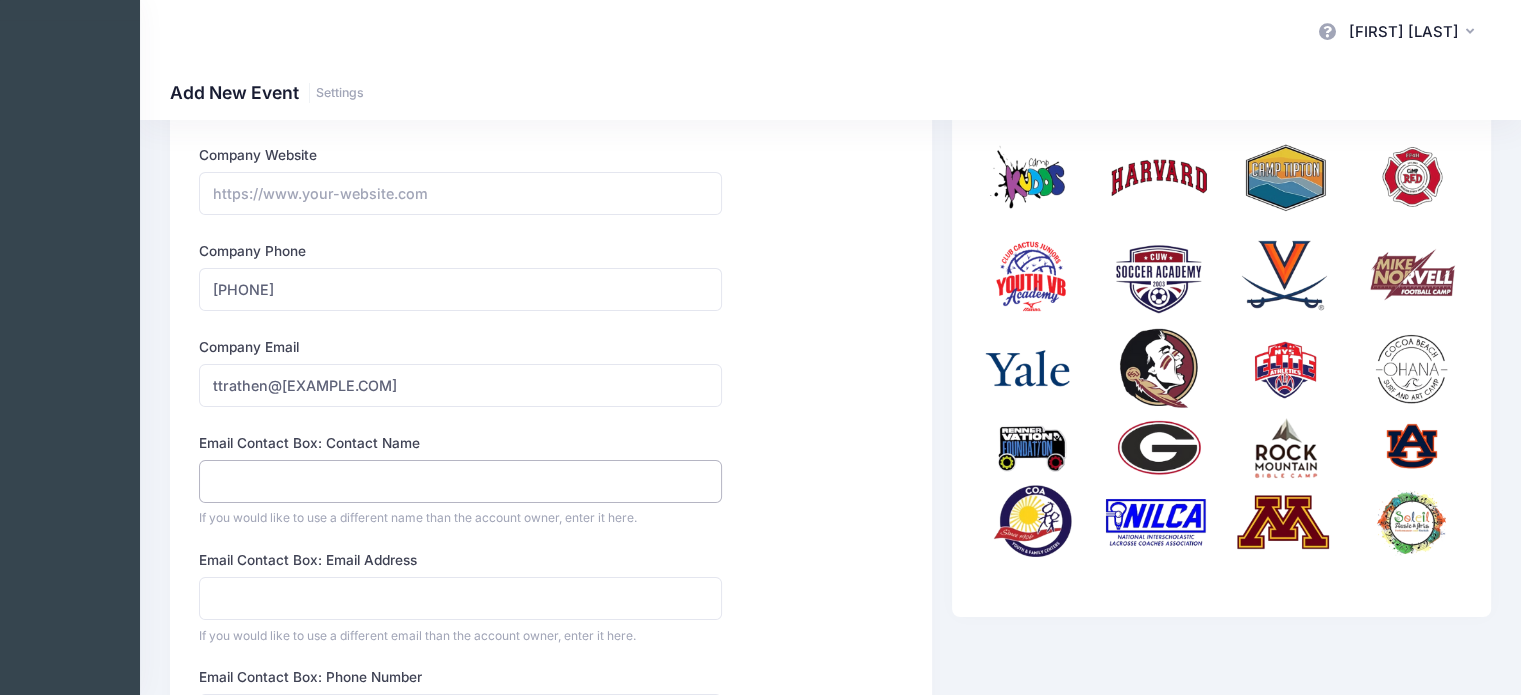 click on "Email Contact Box: Contact Name" at bounding box center [460, 481] 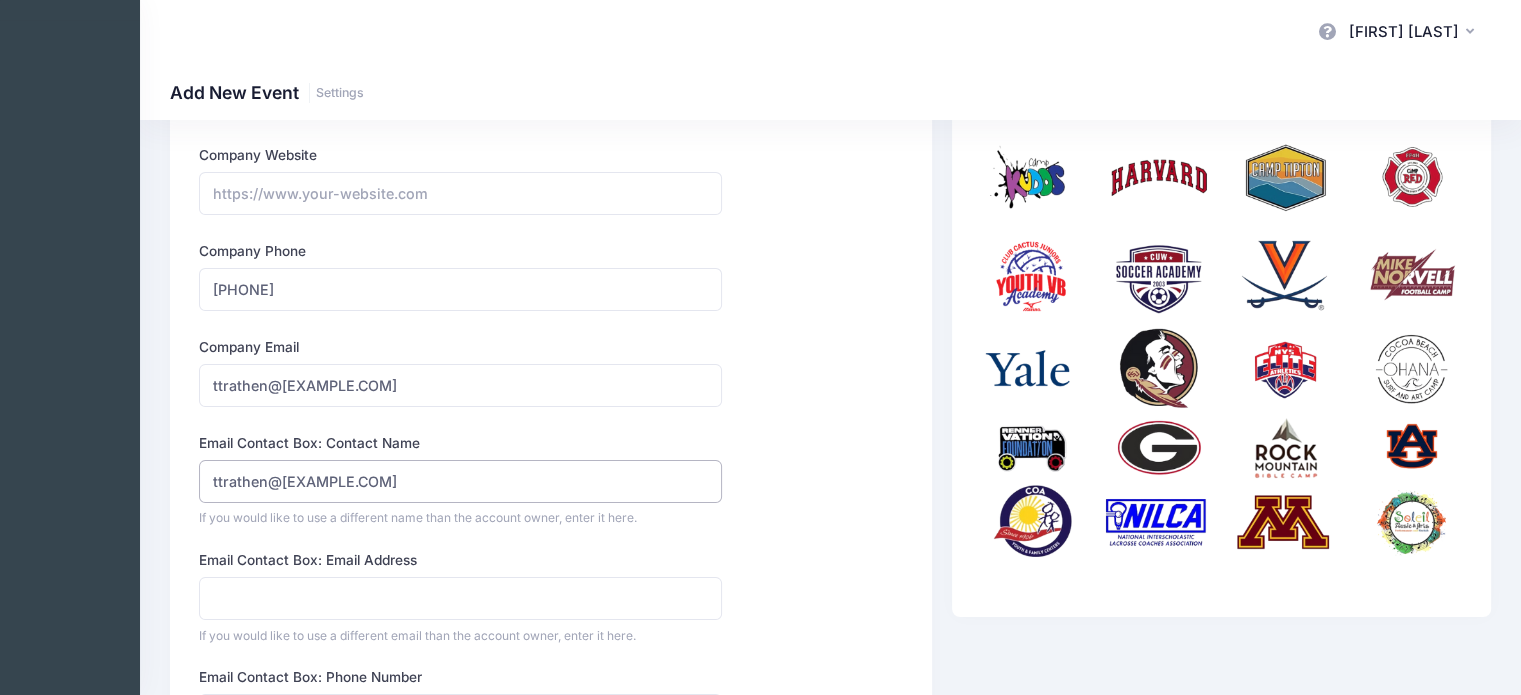 type on "ttrathen@[EXAMPLE.COM]" 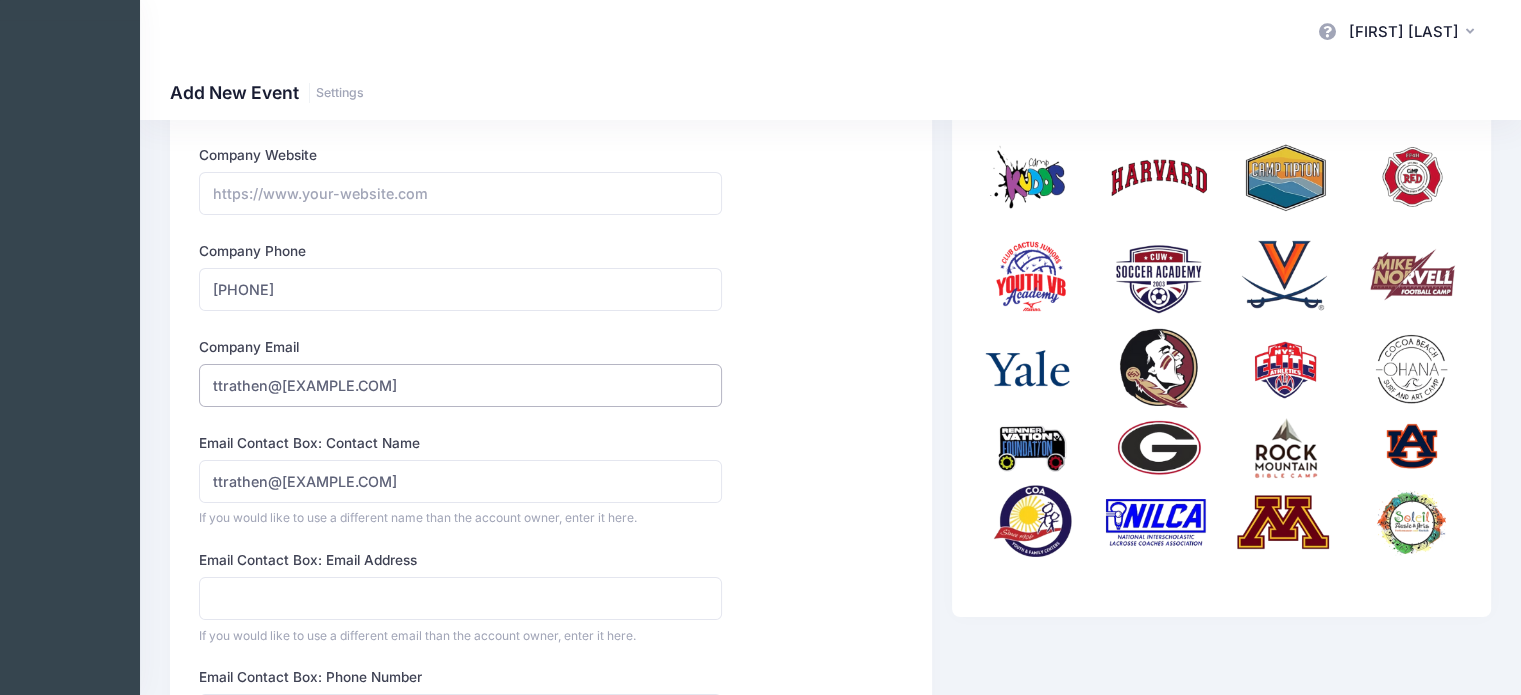drag, startPoint x: 264, startPoint y: 383, endPoint x: 187, endPoint y: 379, distance: 77.10383 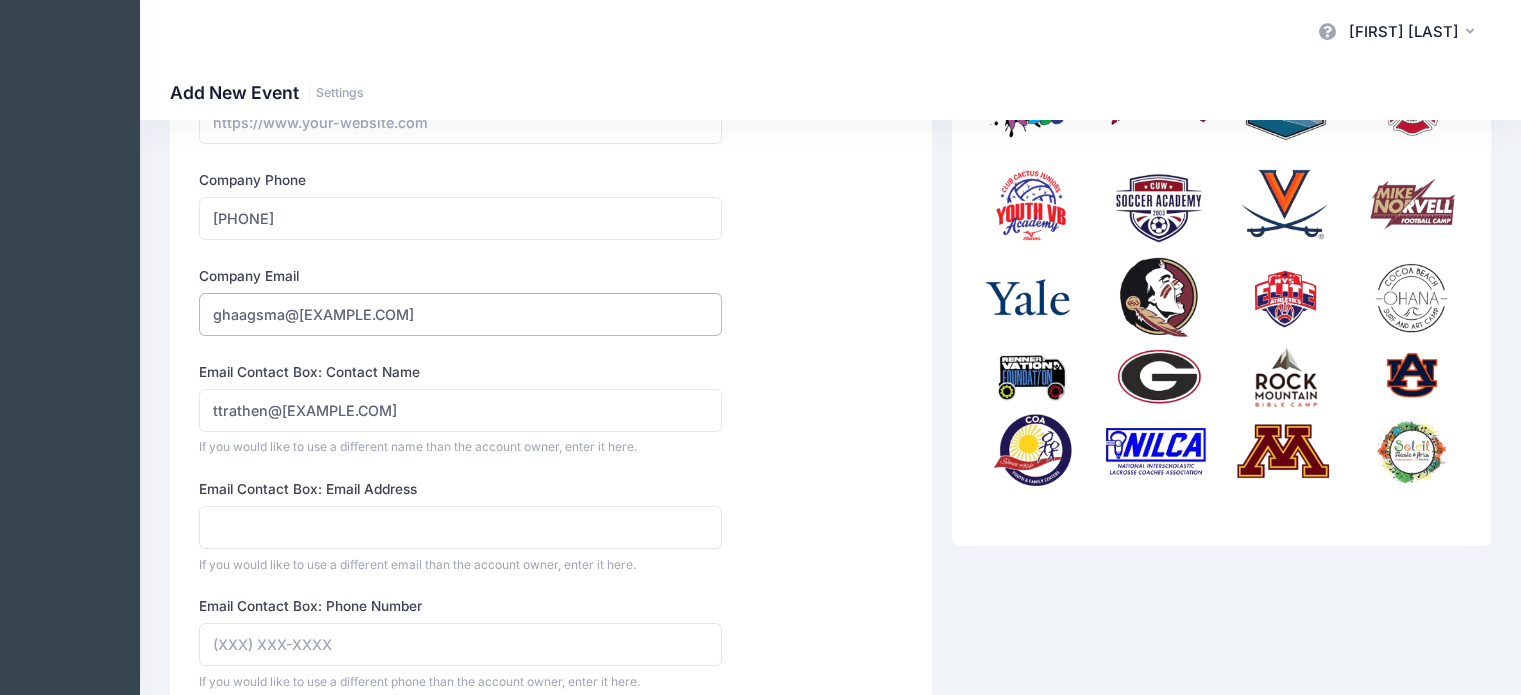scroll, scrollTop: 400, scrollLeft: 0, axis: vertical 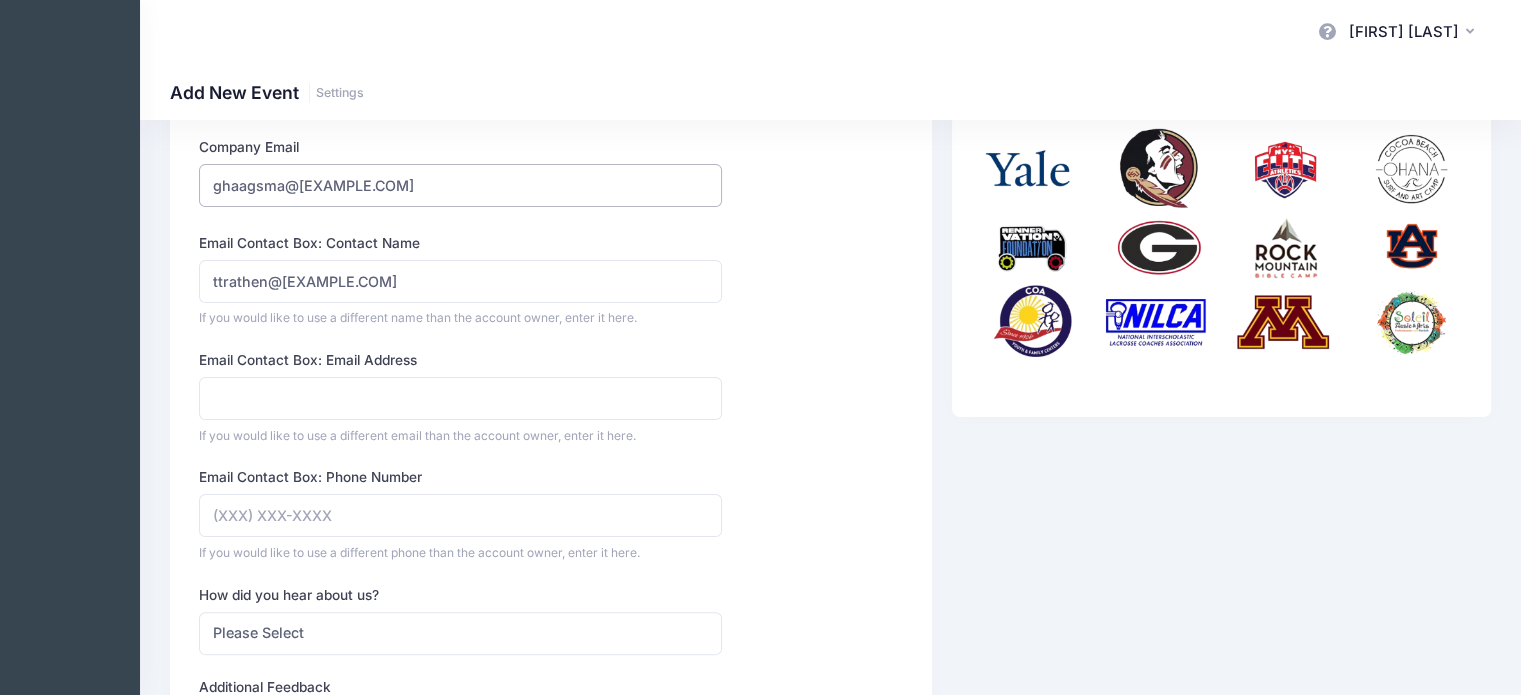 type on "ghaagsma@[EXAMPLE.COM]" 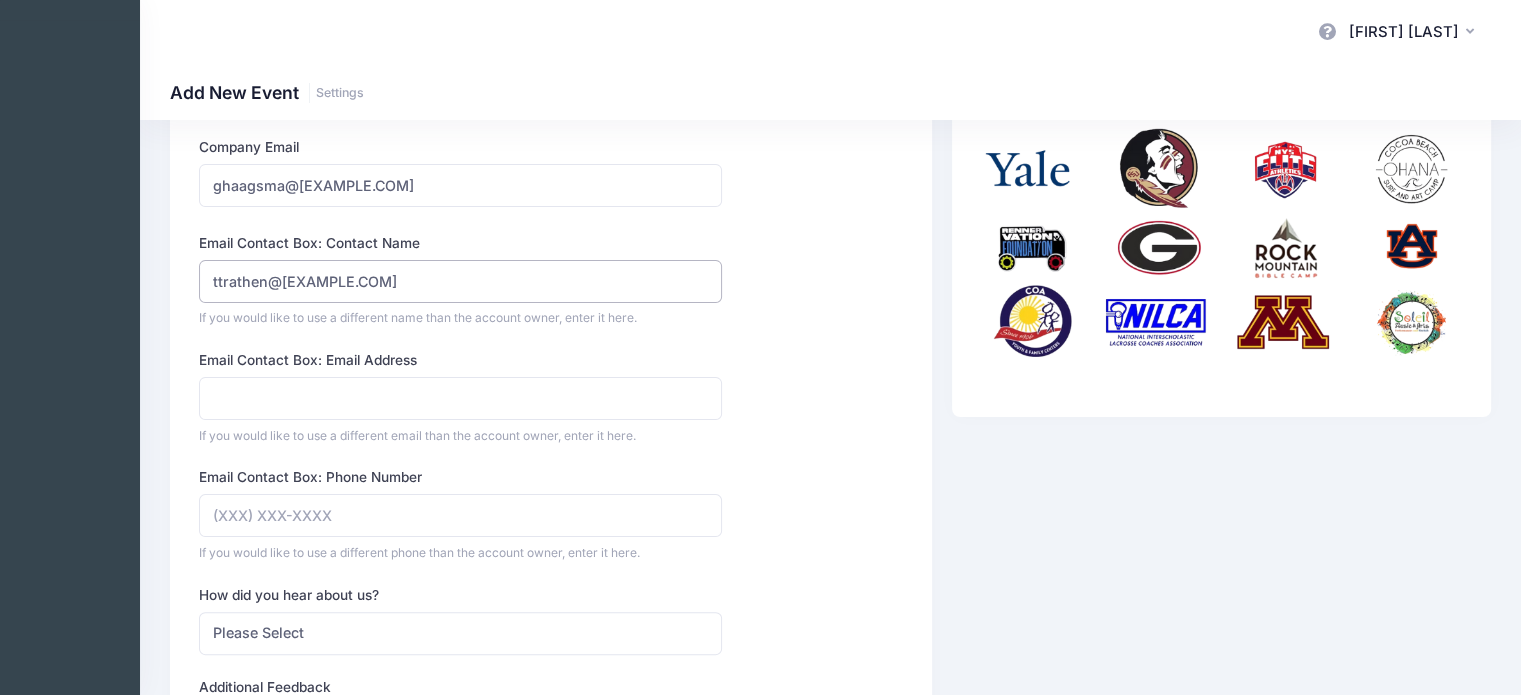 drag, startPoint x: 452, startPoint y: 284, endPoint x: 178, endPoint y: 287, distance: 274.01642 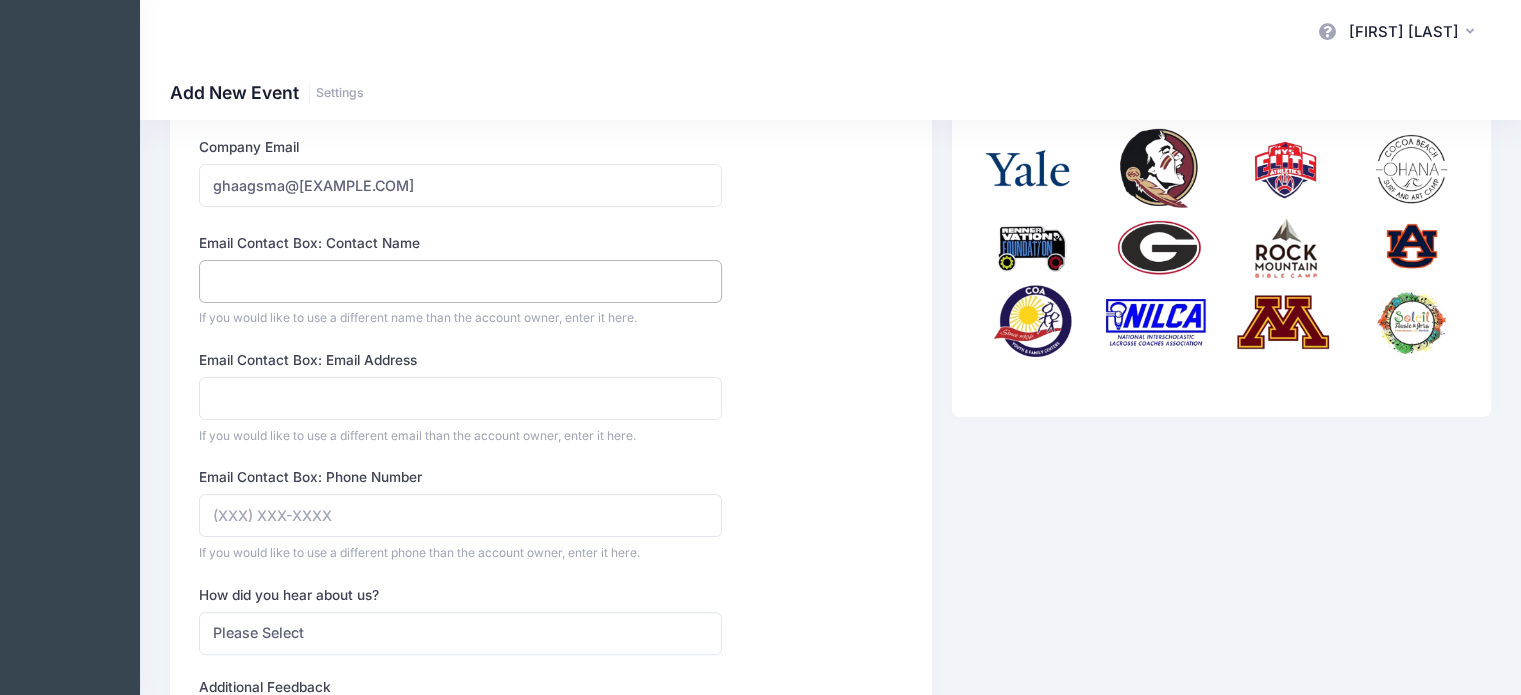 type 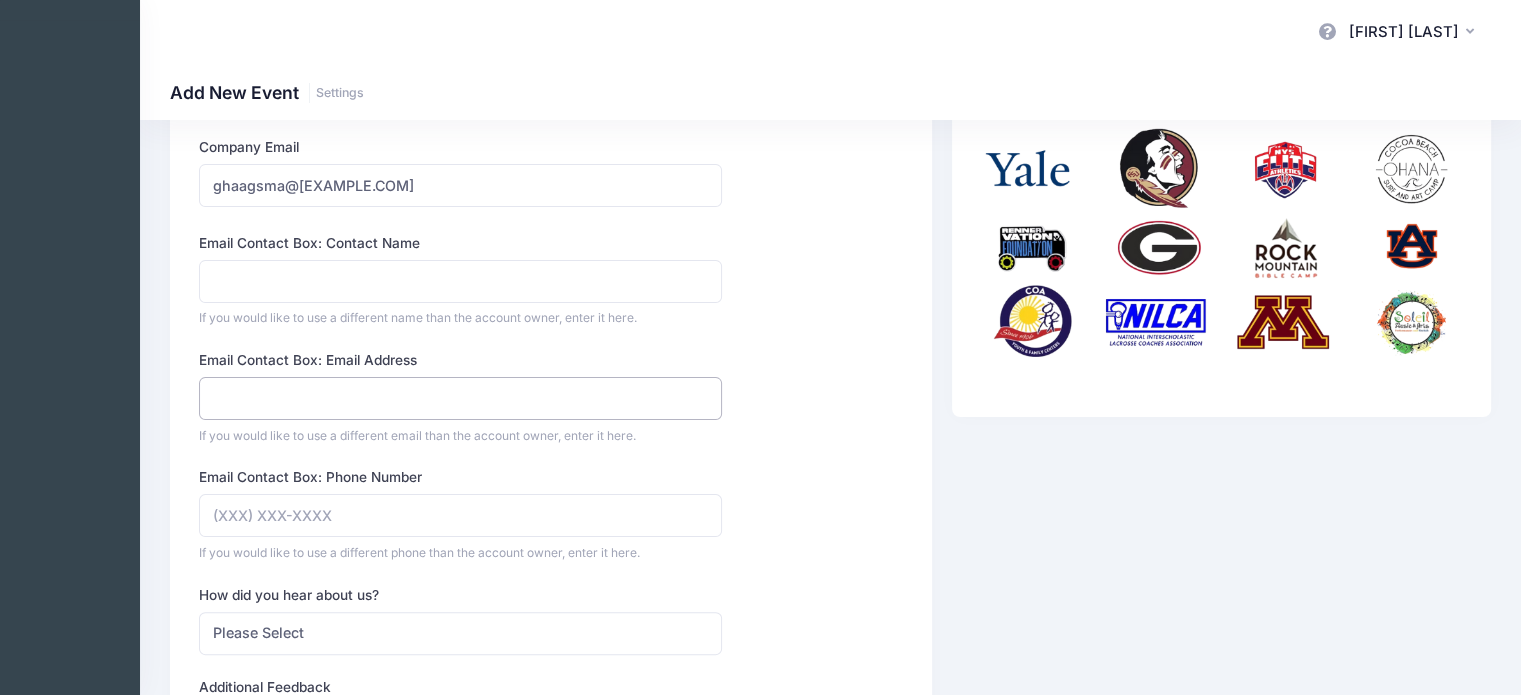 click on "Email Contact Box: Email Address" at bounding box center (460, 398) 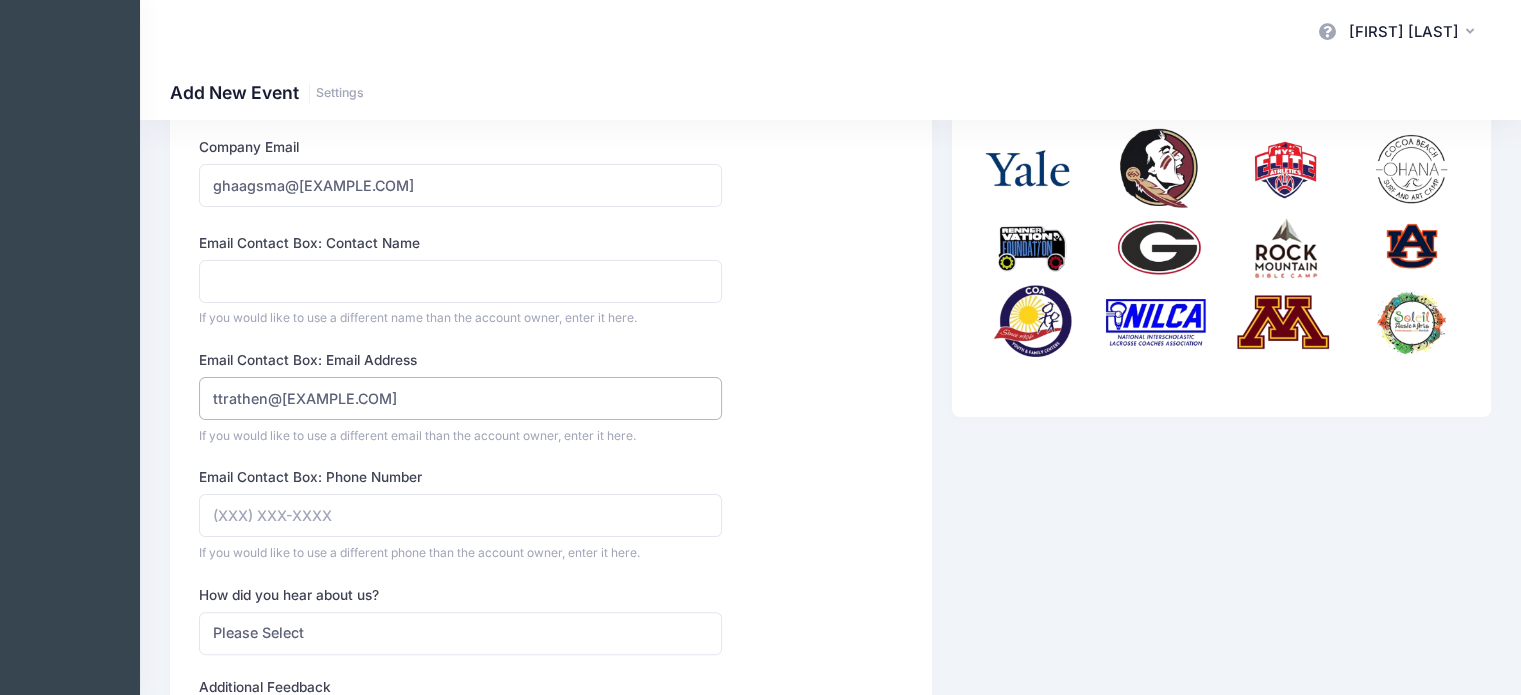 type on "ttrathen@[EXAMPLE.COM]" 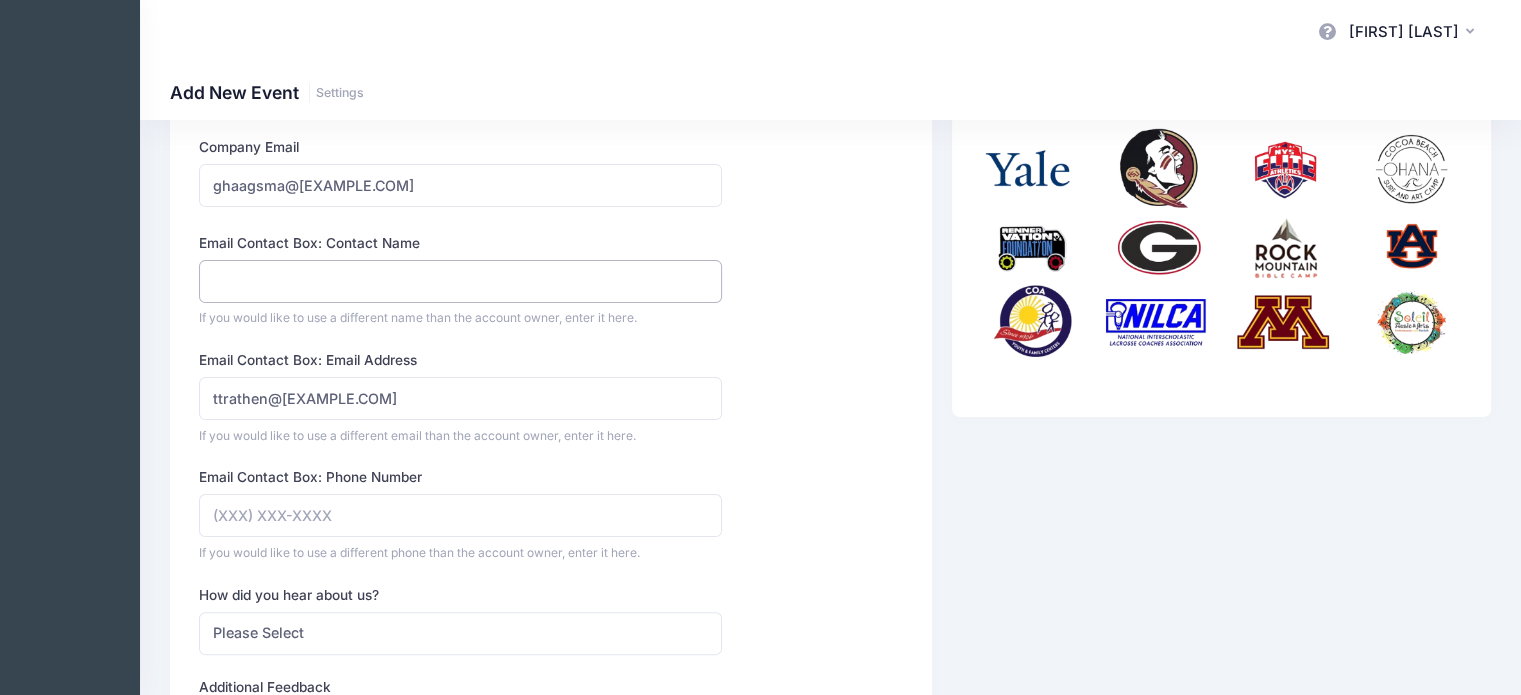 click on "Email Contact Box: Contact Name" at bounding box center [460, 281] 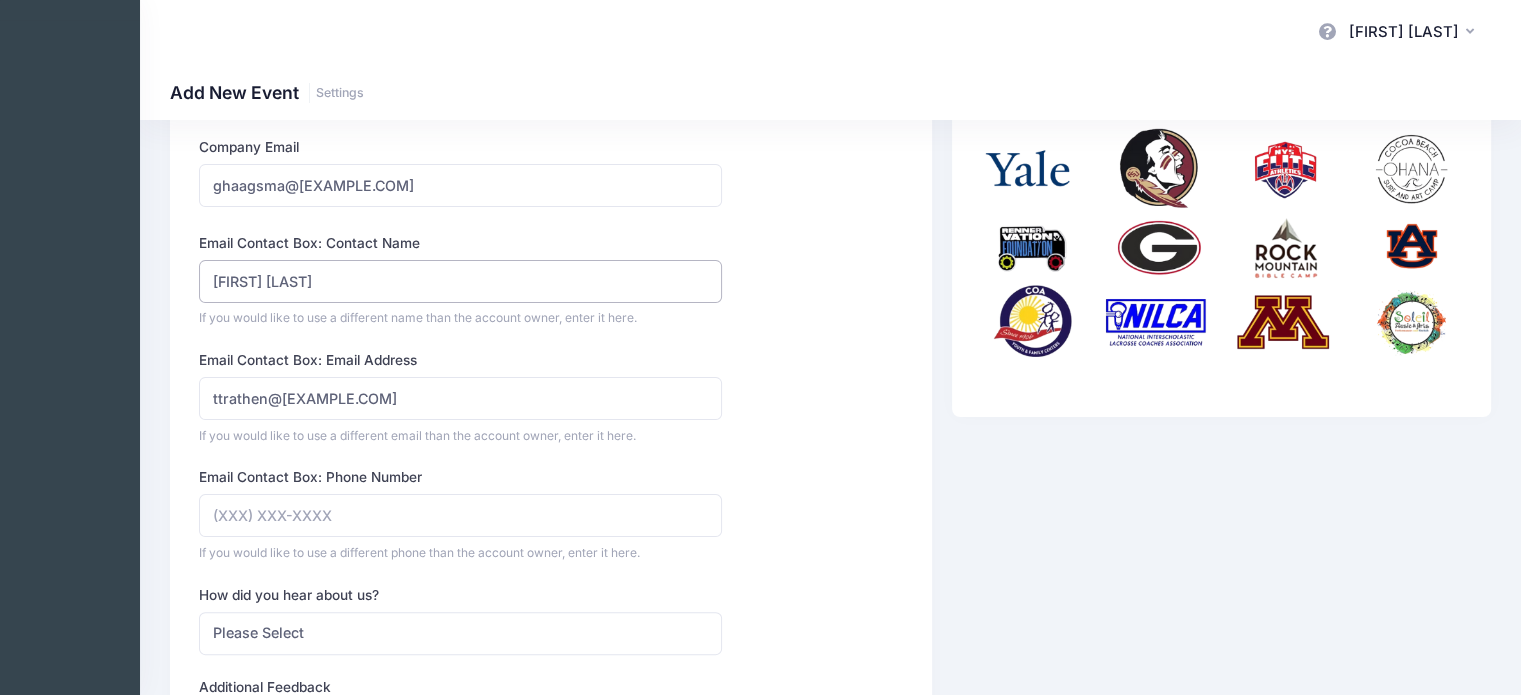 type on "[FIRST] [LAST]" 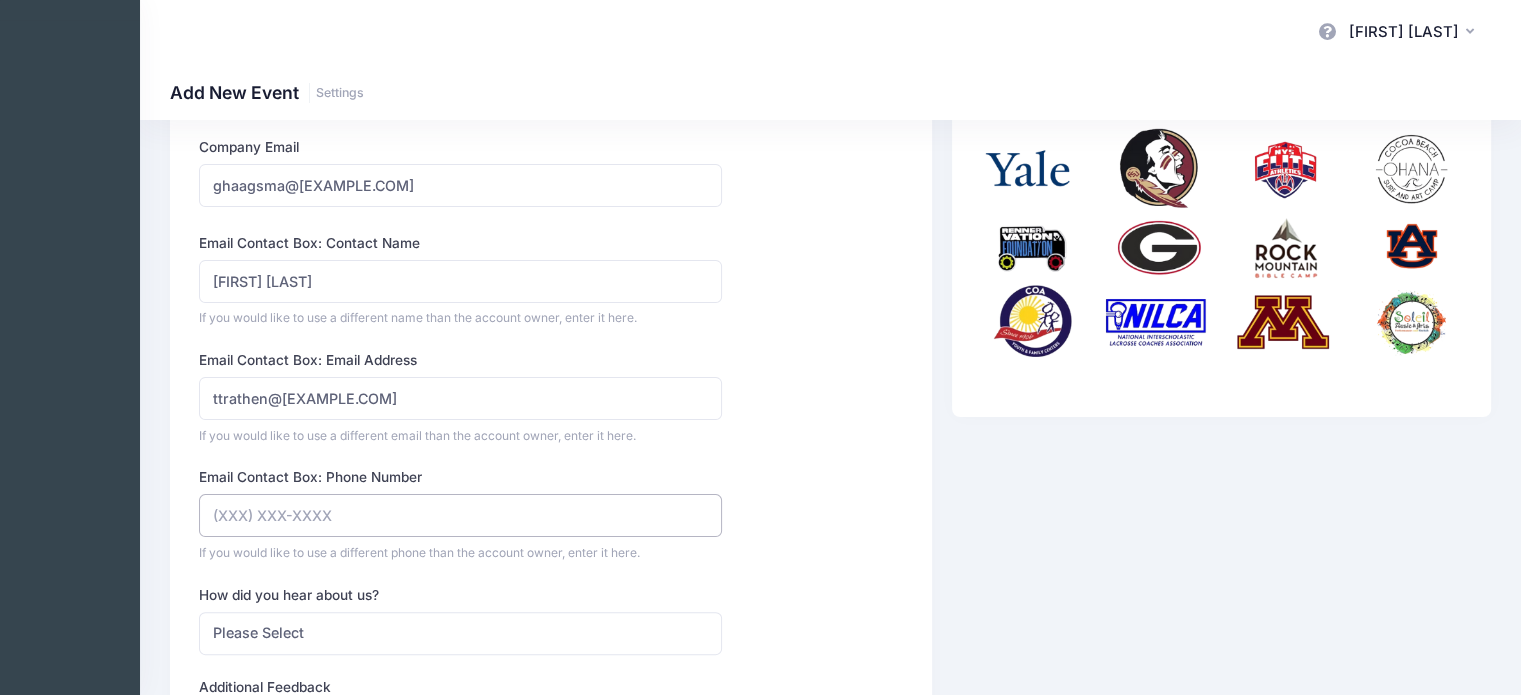 click on "Email Contact Box: Phone Number" at bounding box center [460, 515] 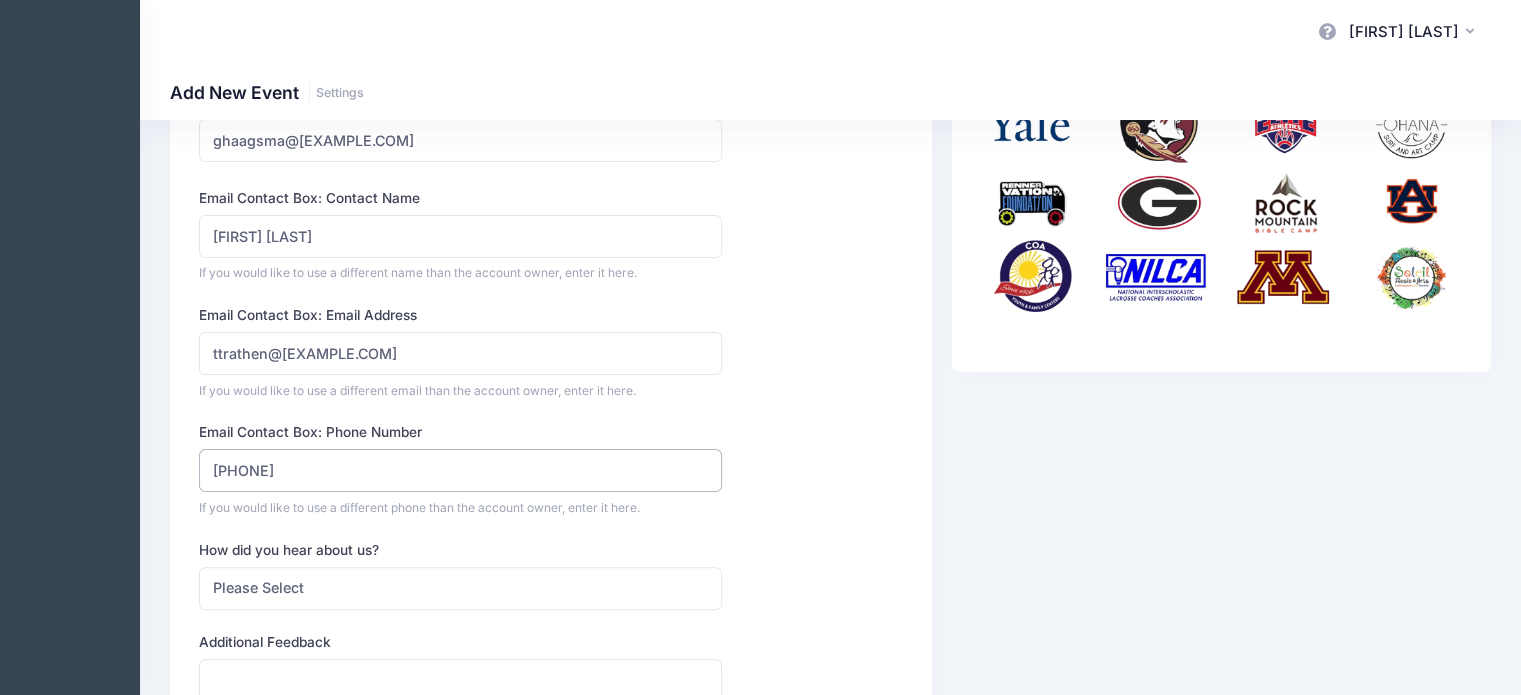scroll, scrollTop: 600, scrollLeft: 0, axis: vertical 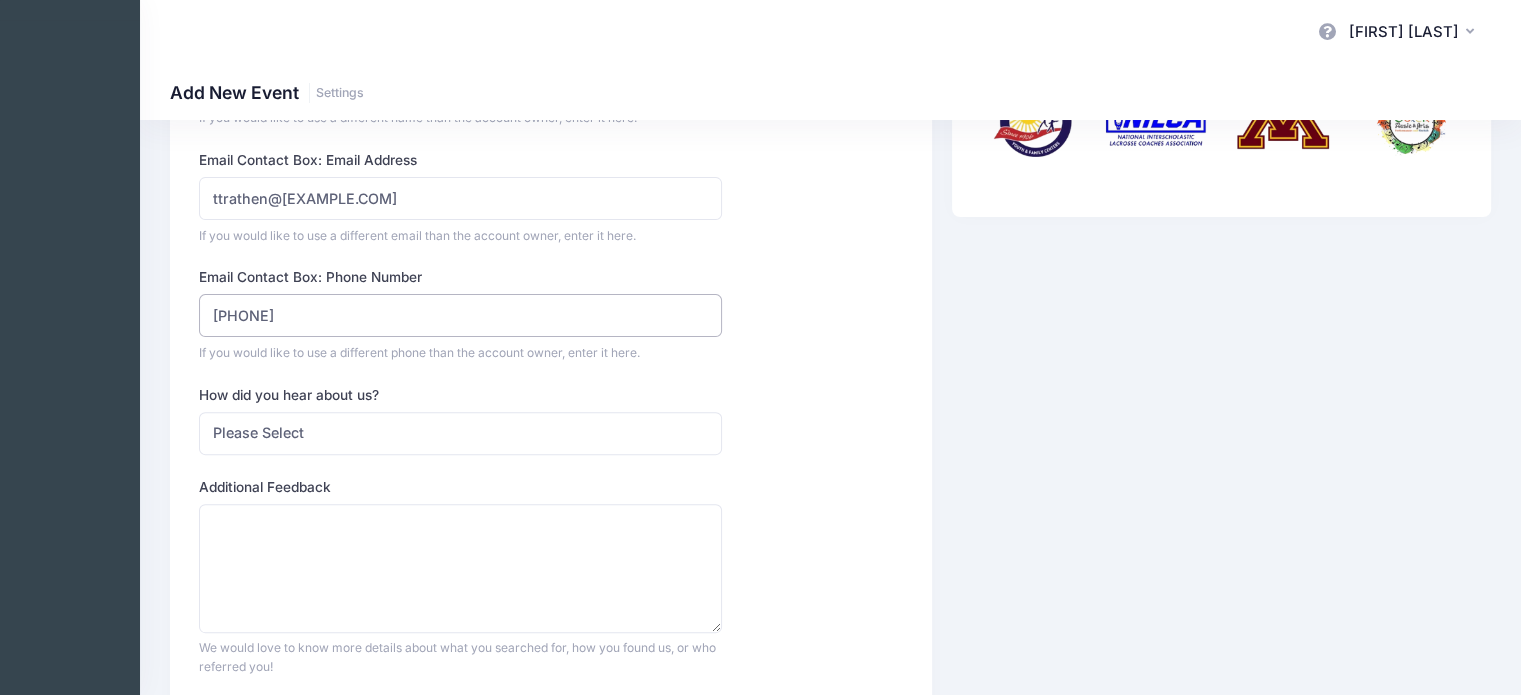 type on "[PHONE]" 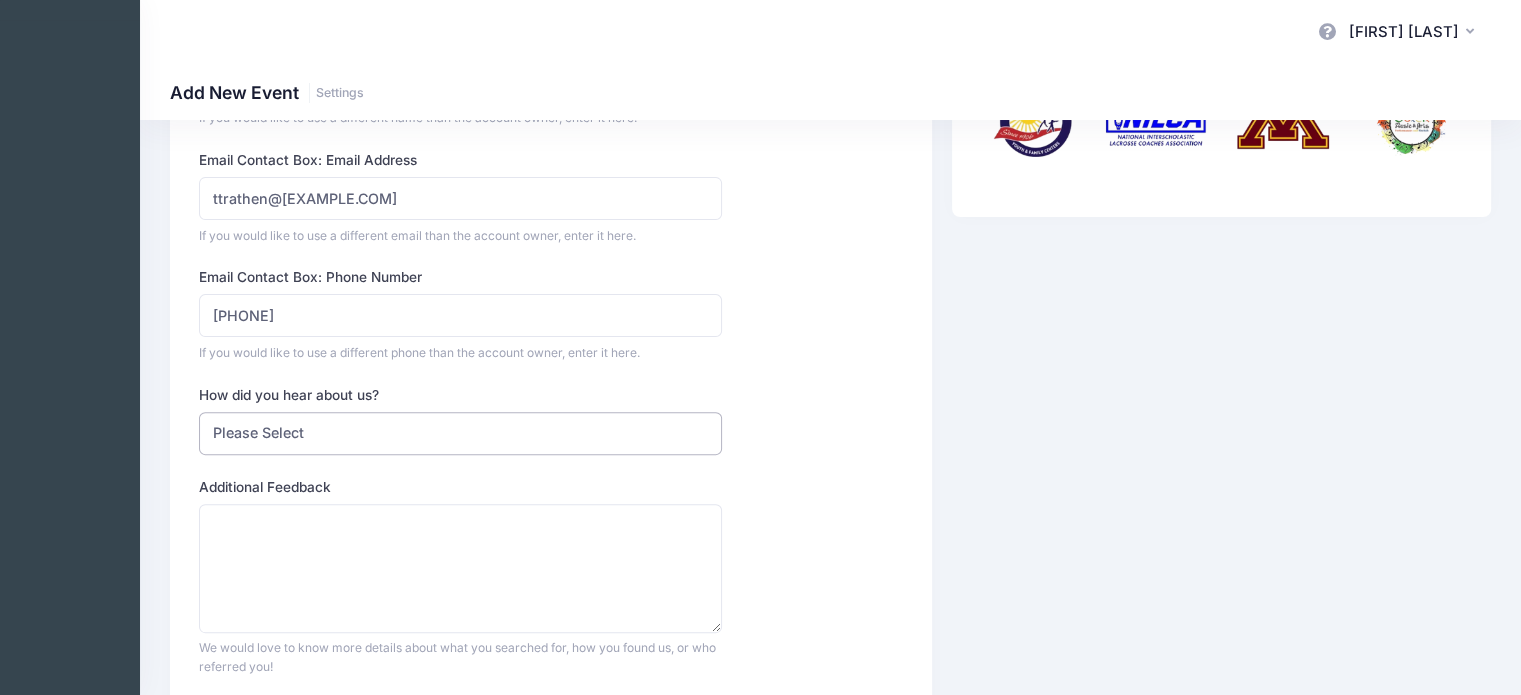 click on "Please Select Web Search
Customer Referral
Other" at bounding box center (460, 433) 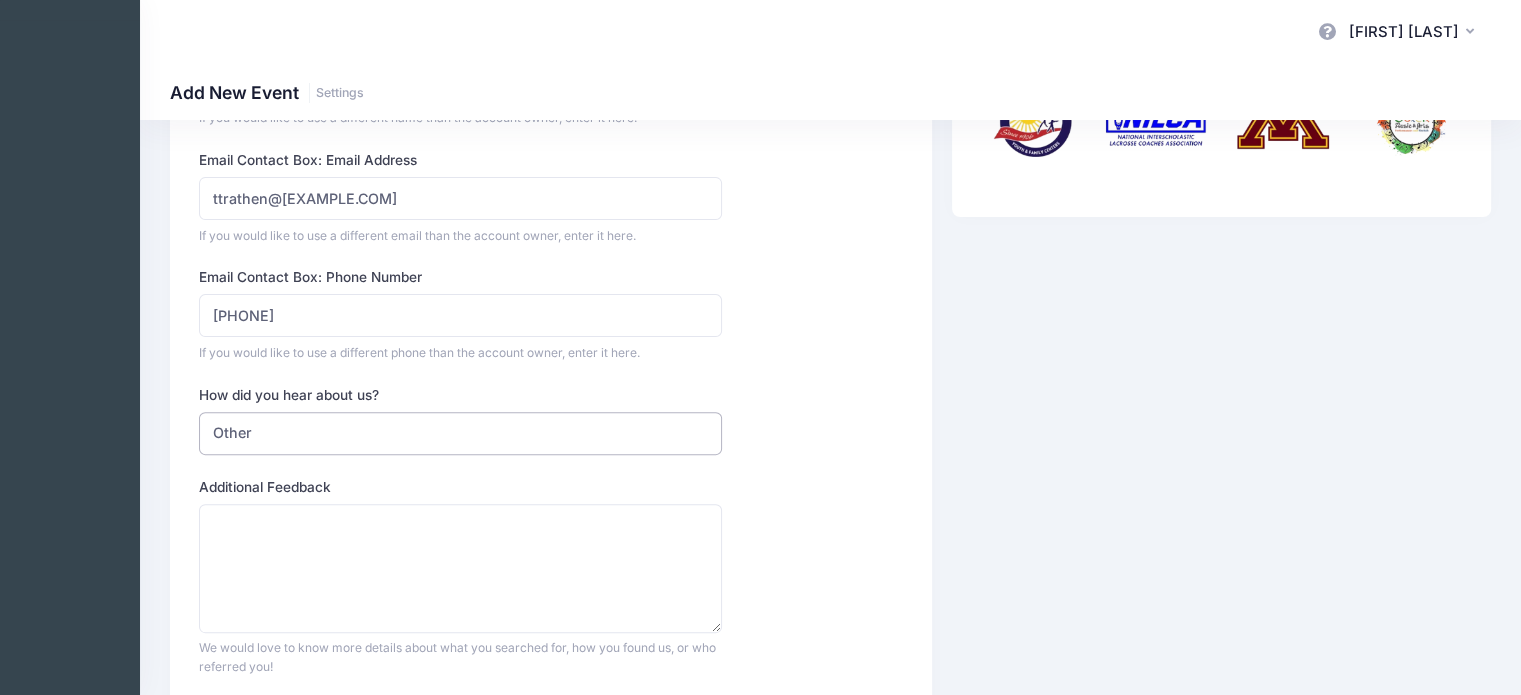 click on "Please Select Web Search
Customer Referral
Other" at bounding box center (460, 433) 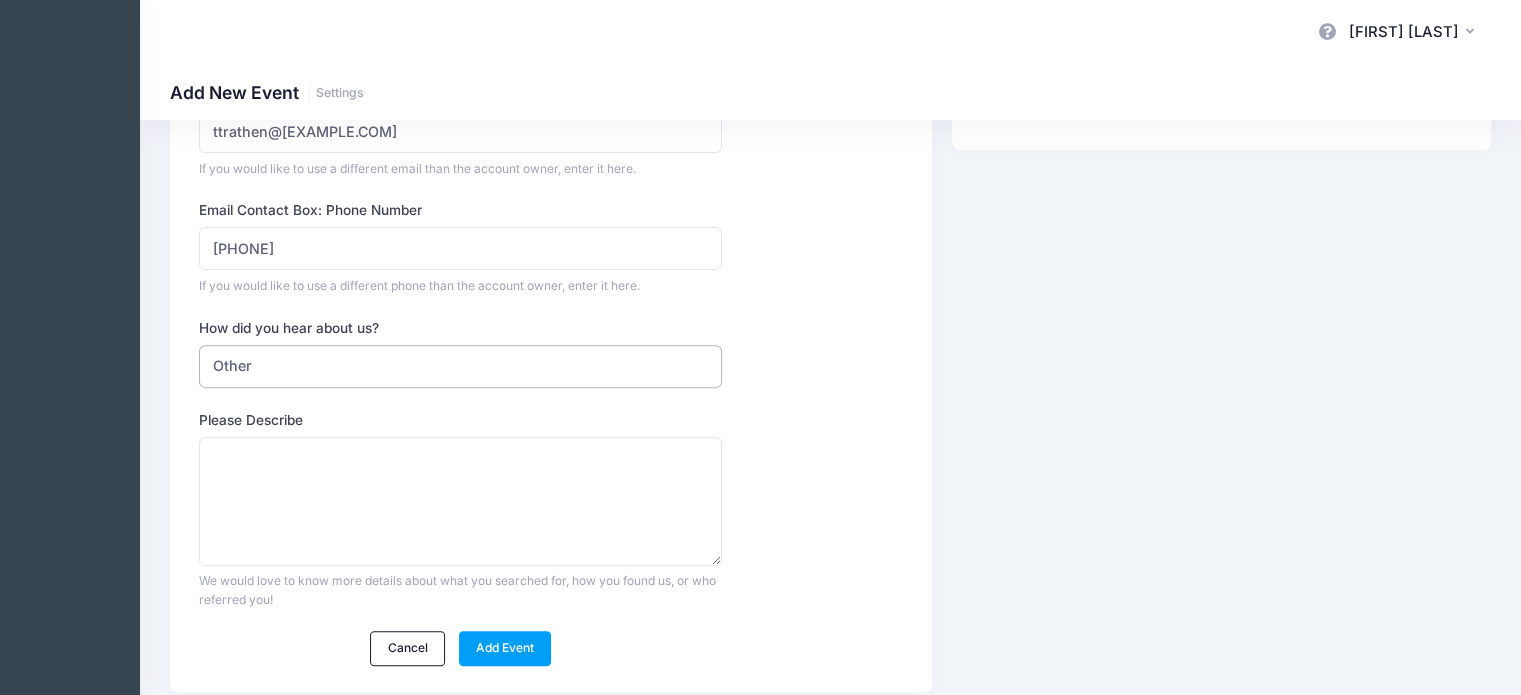 scroll, scrollTop: 736, scrollLeft: 0, axis: vertical 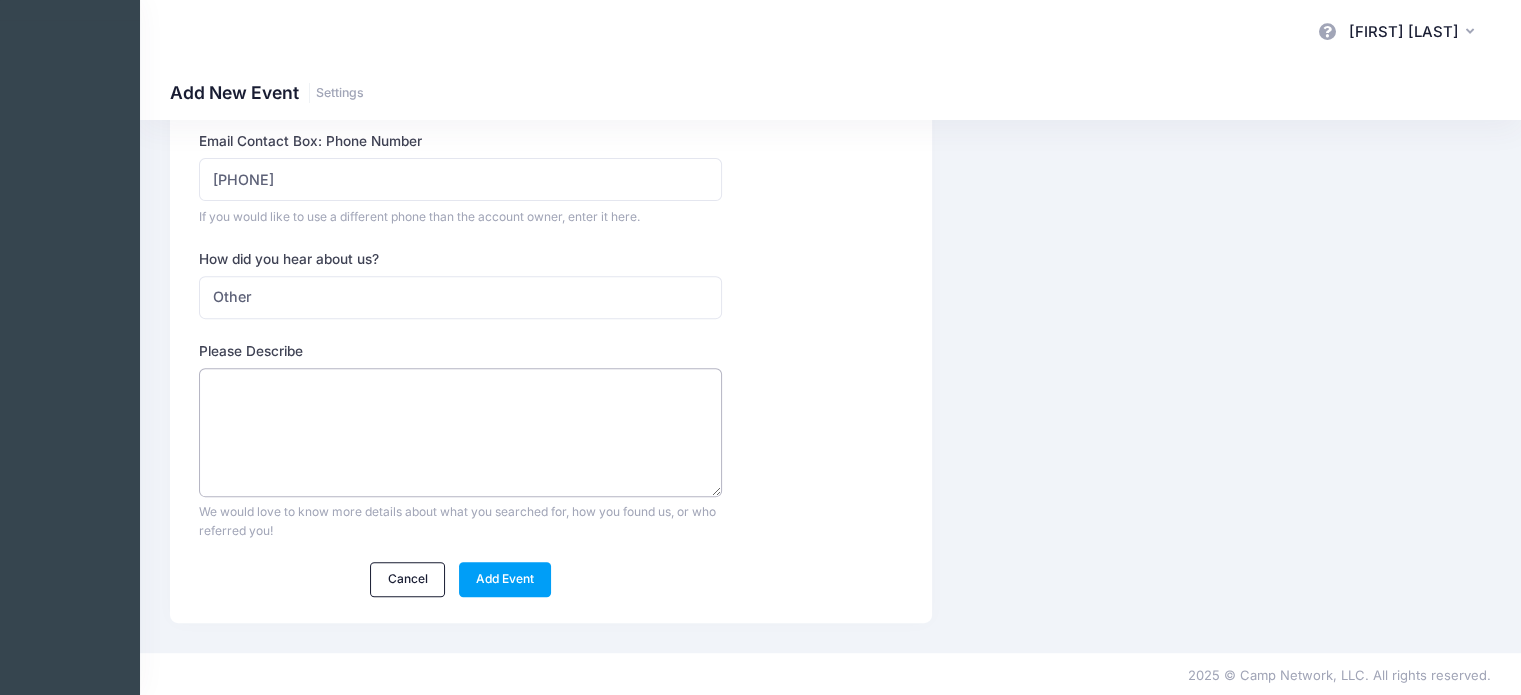 click on "Please Describe" at bounding box center (460, 432) 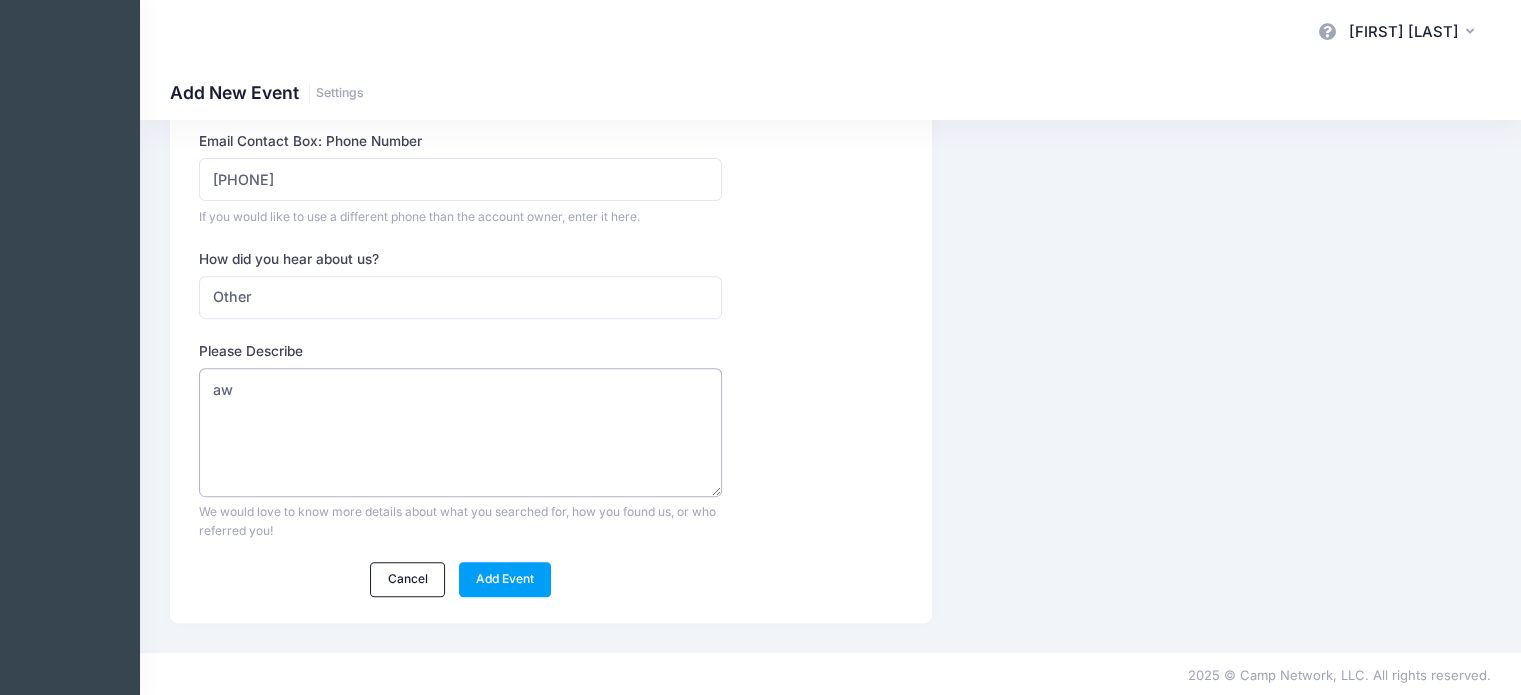 type on "a" 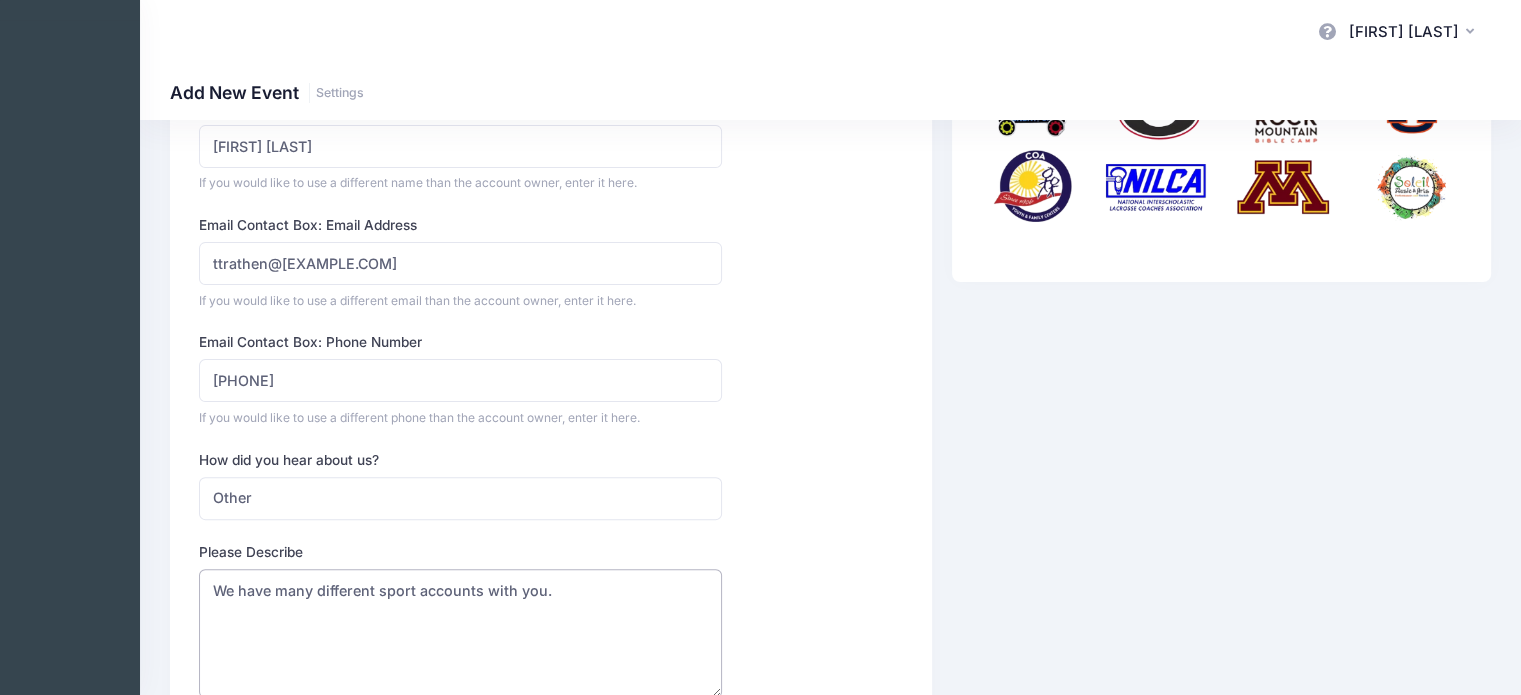 scroll, scrollTop: 700, scrollLeft: 0, axis: vertical 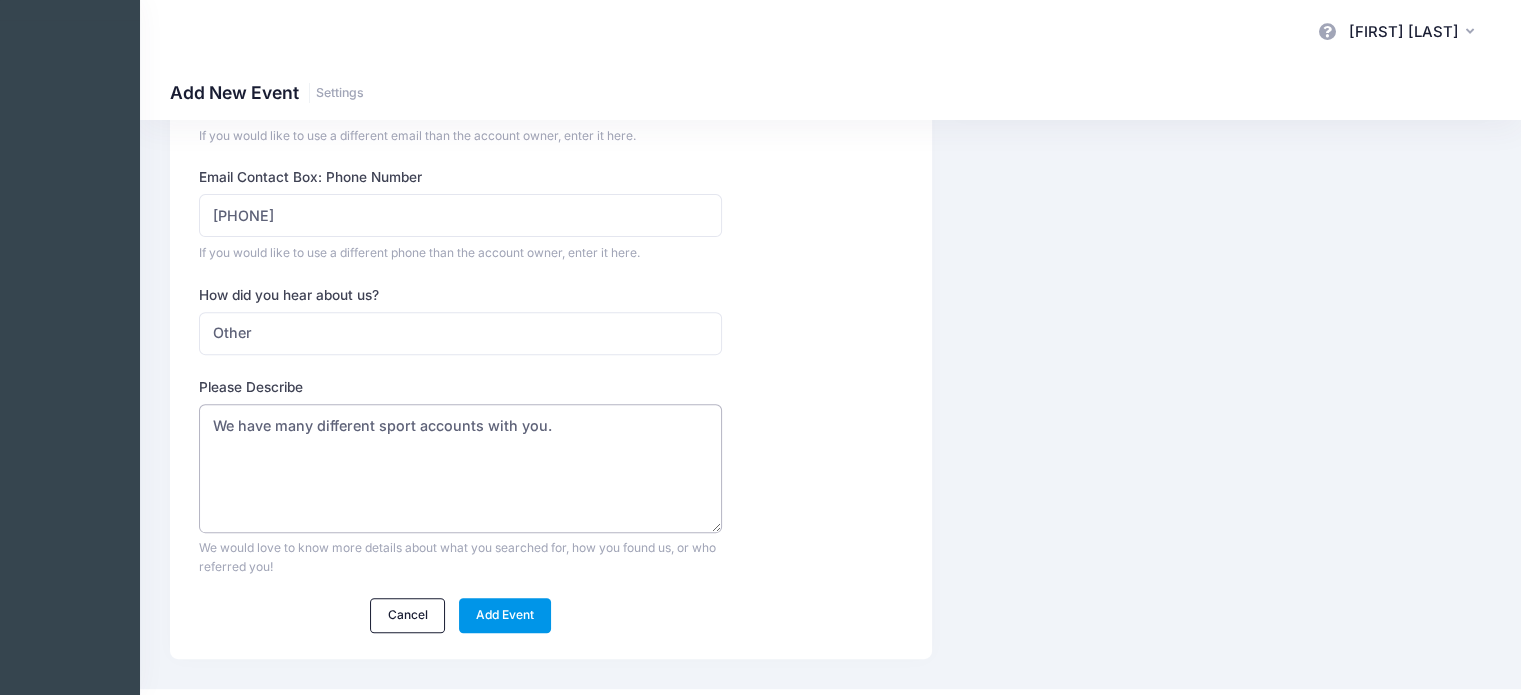 type on "We have many different sport accounts with you." 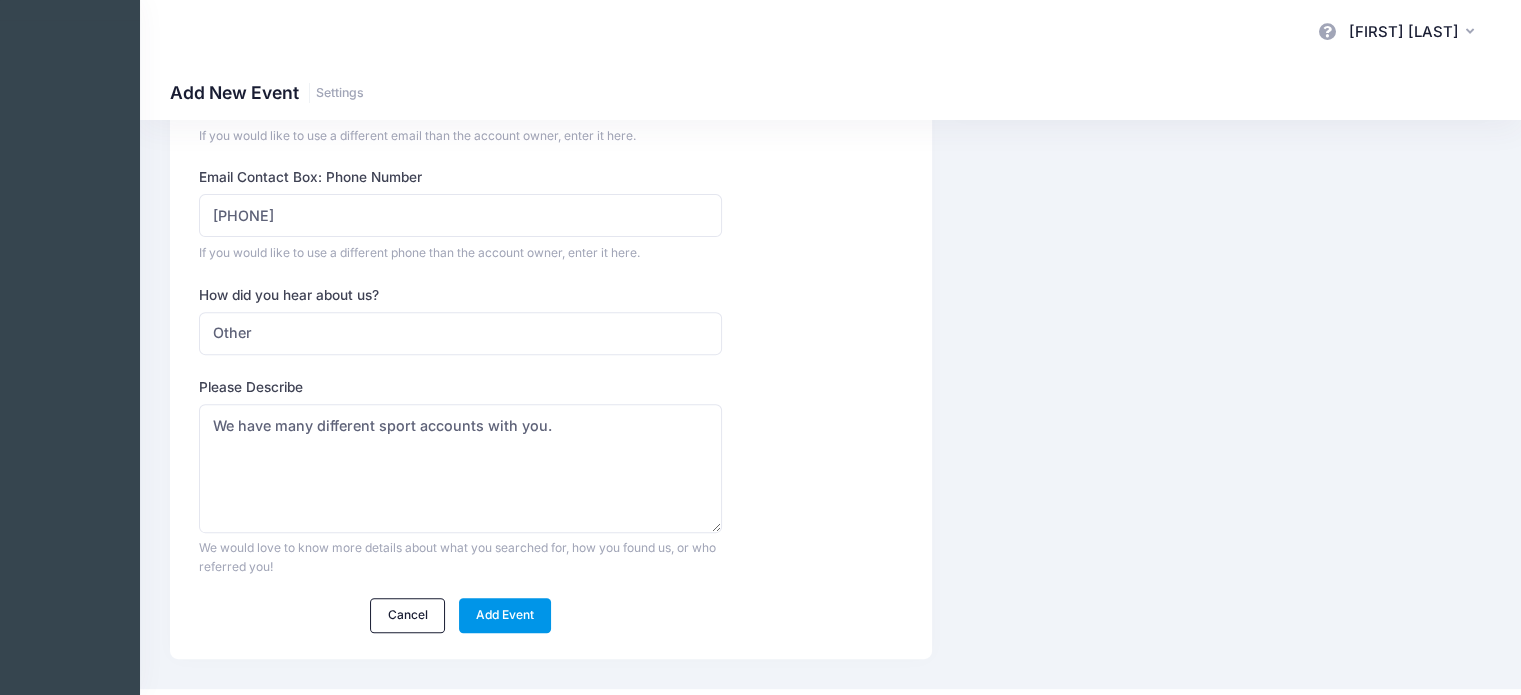 click on "Add Event" at bounding box center [505, 615] 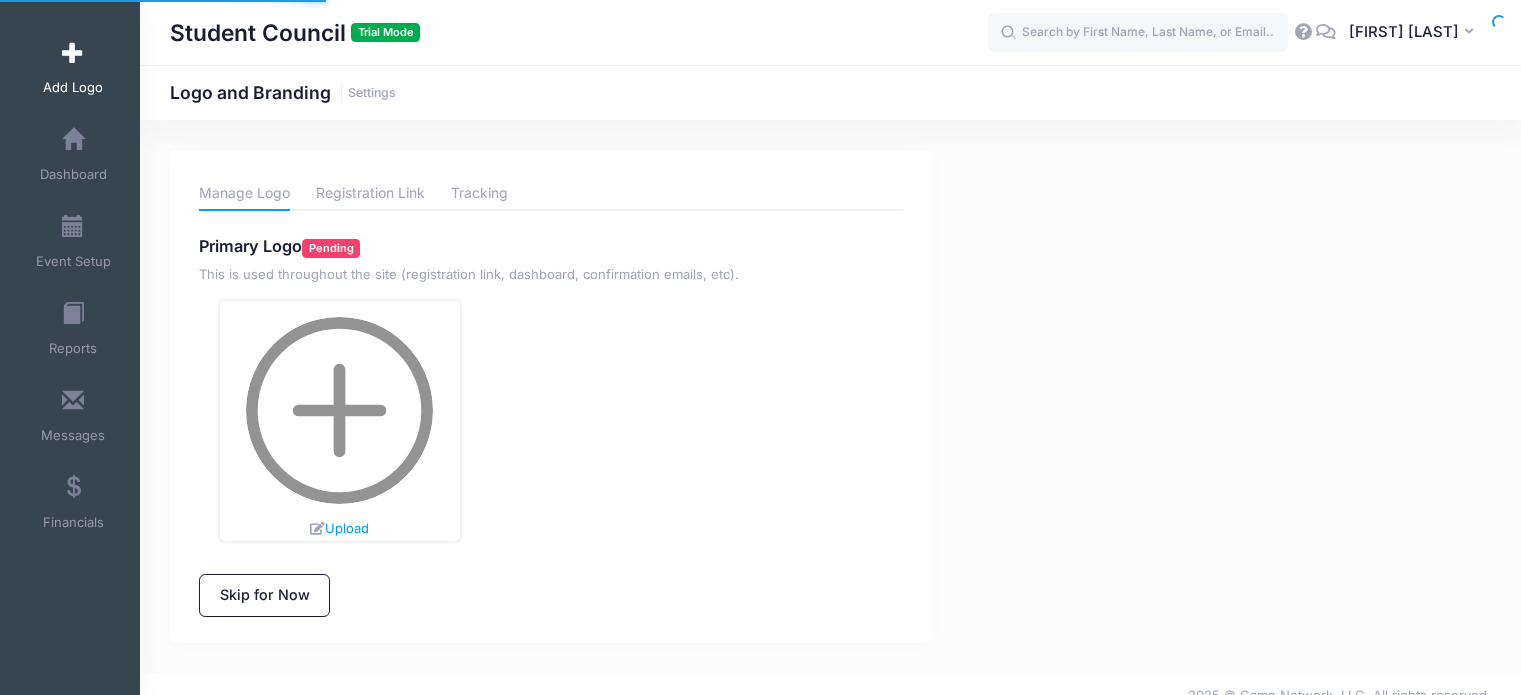 scroll, scrollTop: 0, scrollLeft: 0, axis: both 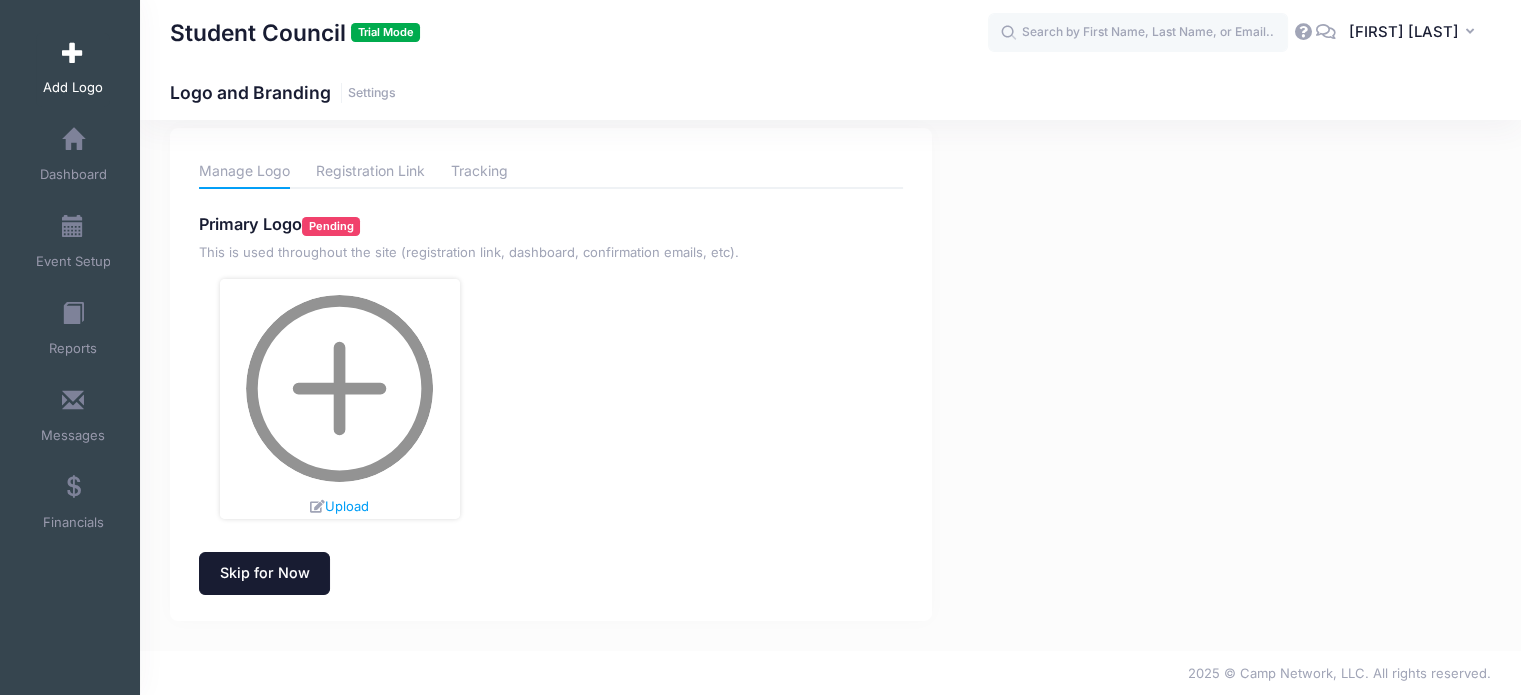 click on "Skip for Now" at bounding box center [264, 573] 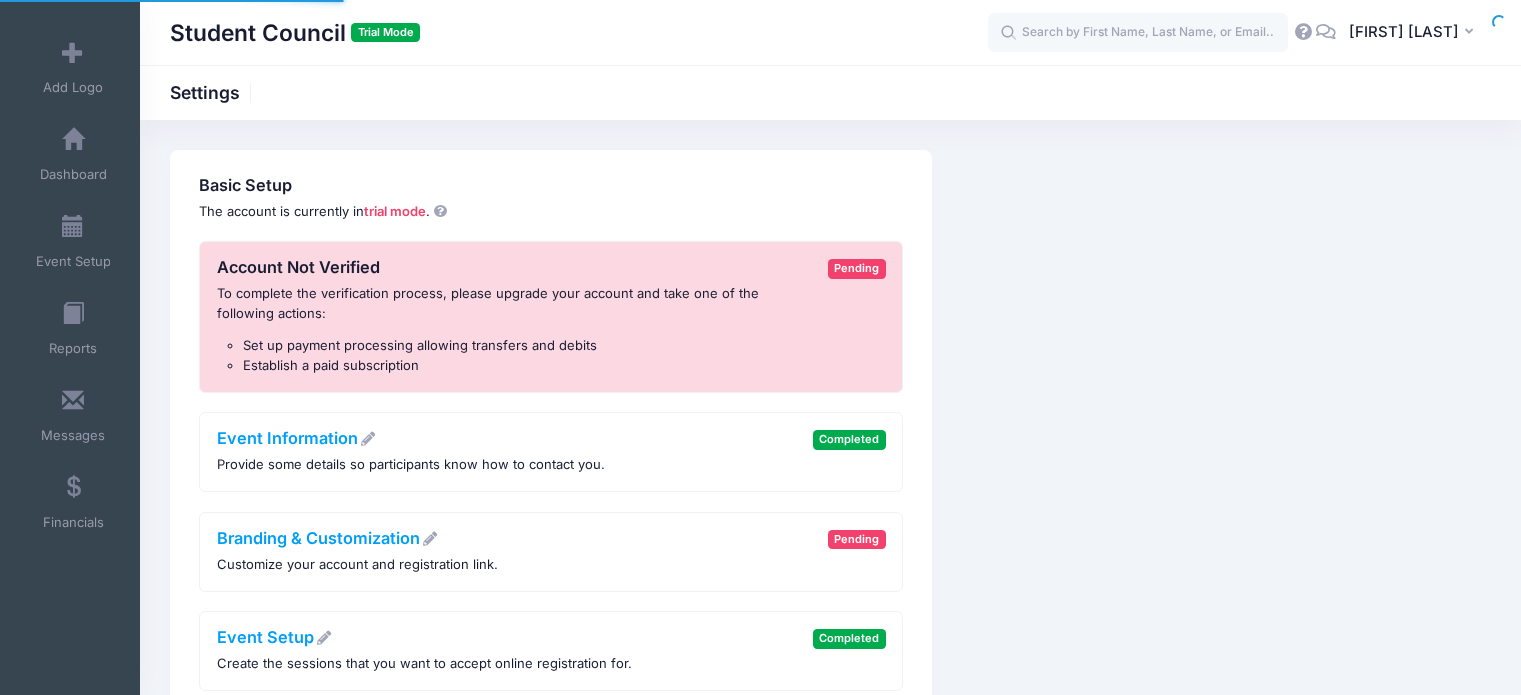 scroll, scrollTop: 0, scrollLeft: 0, axis: both 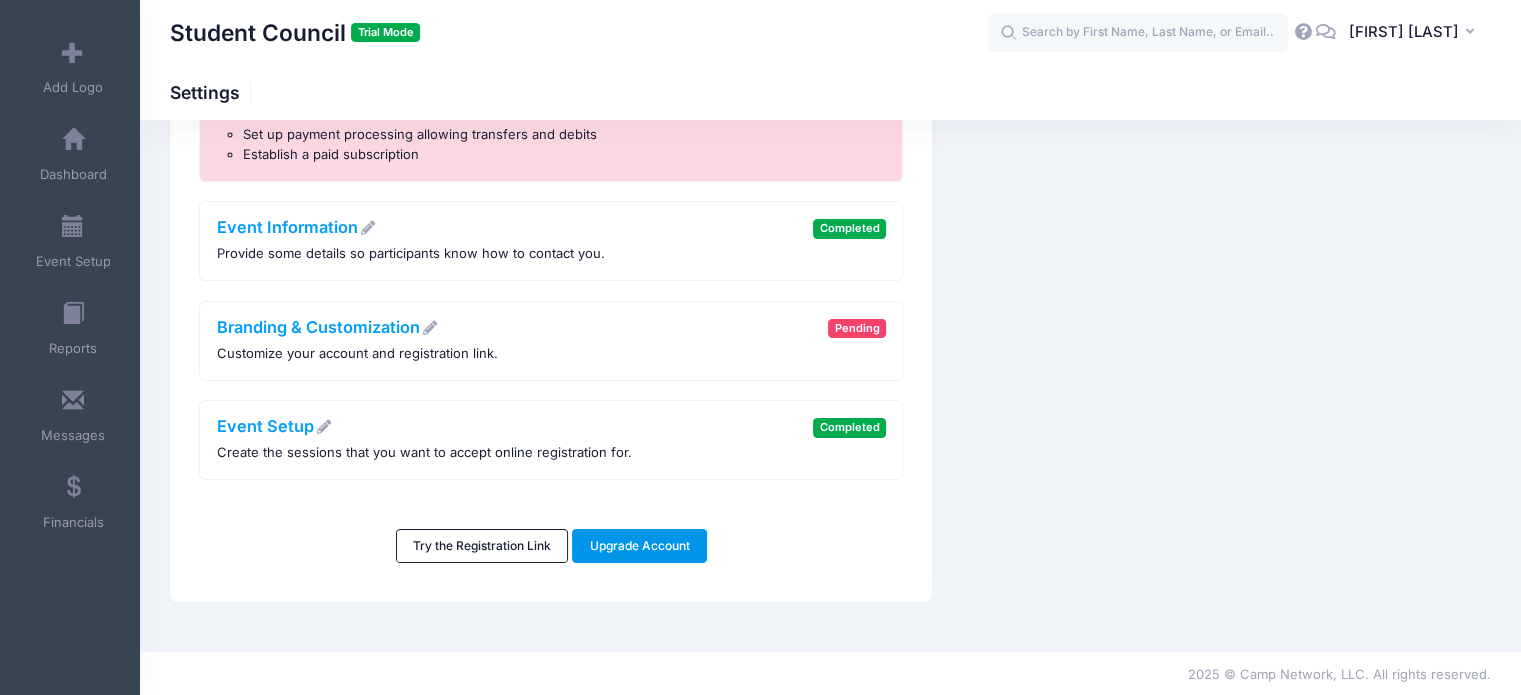 click on "Upgrade Account" at bounding box center [639, 546] 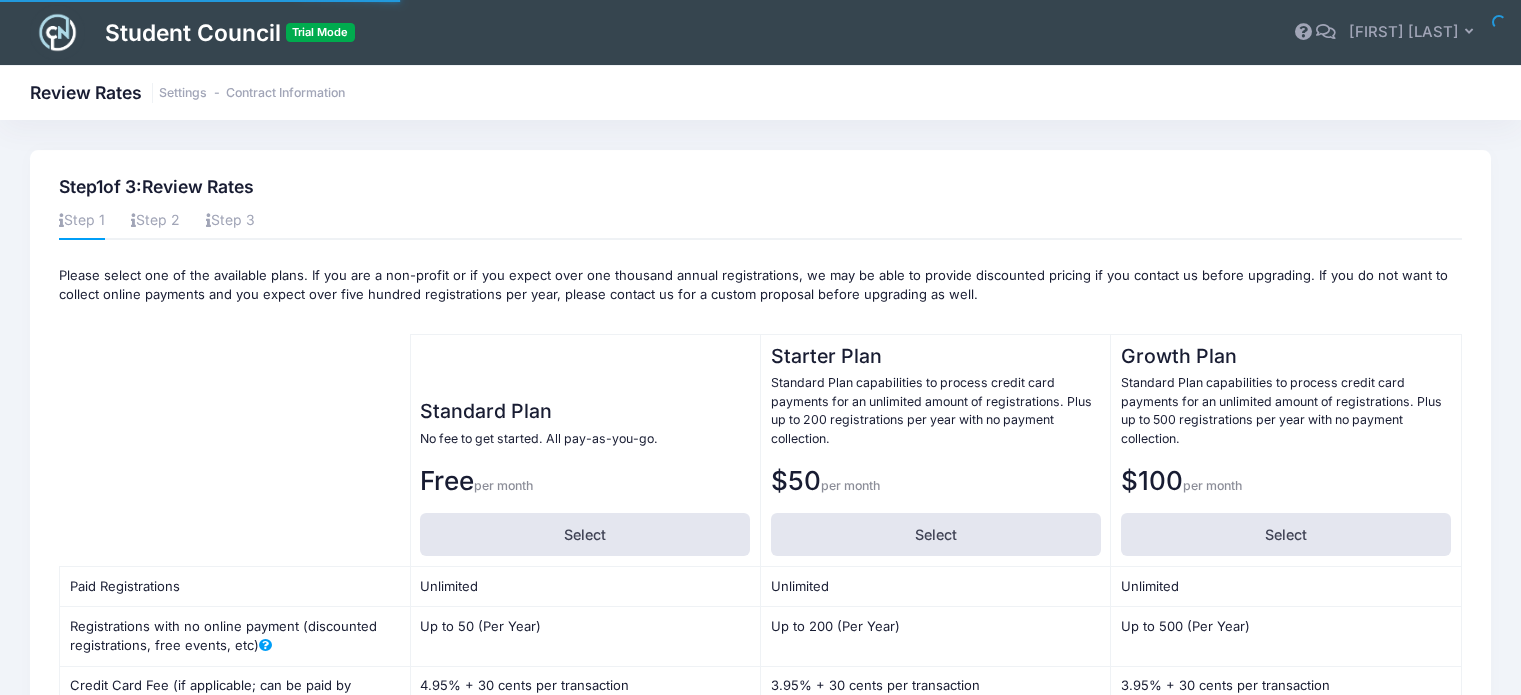 scroll, scrollTop: 0, scrollLeft: 0, axis: both 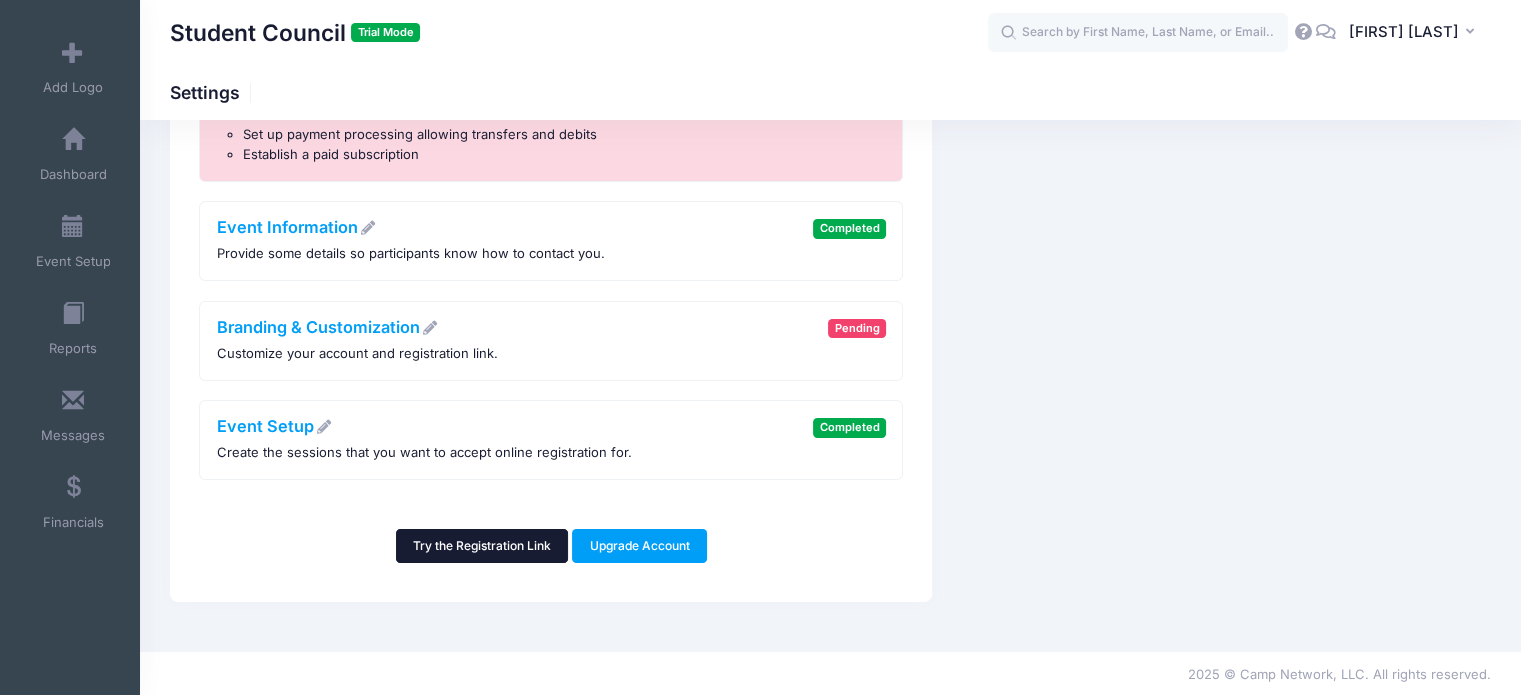 click on "Try the Registration Link" at bounding box center (482, 546) 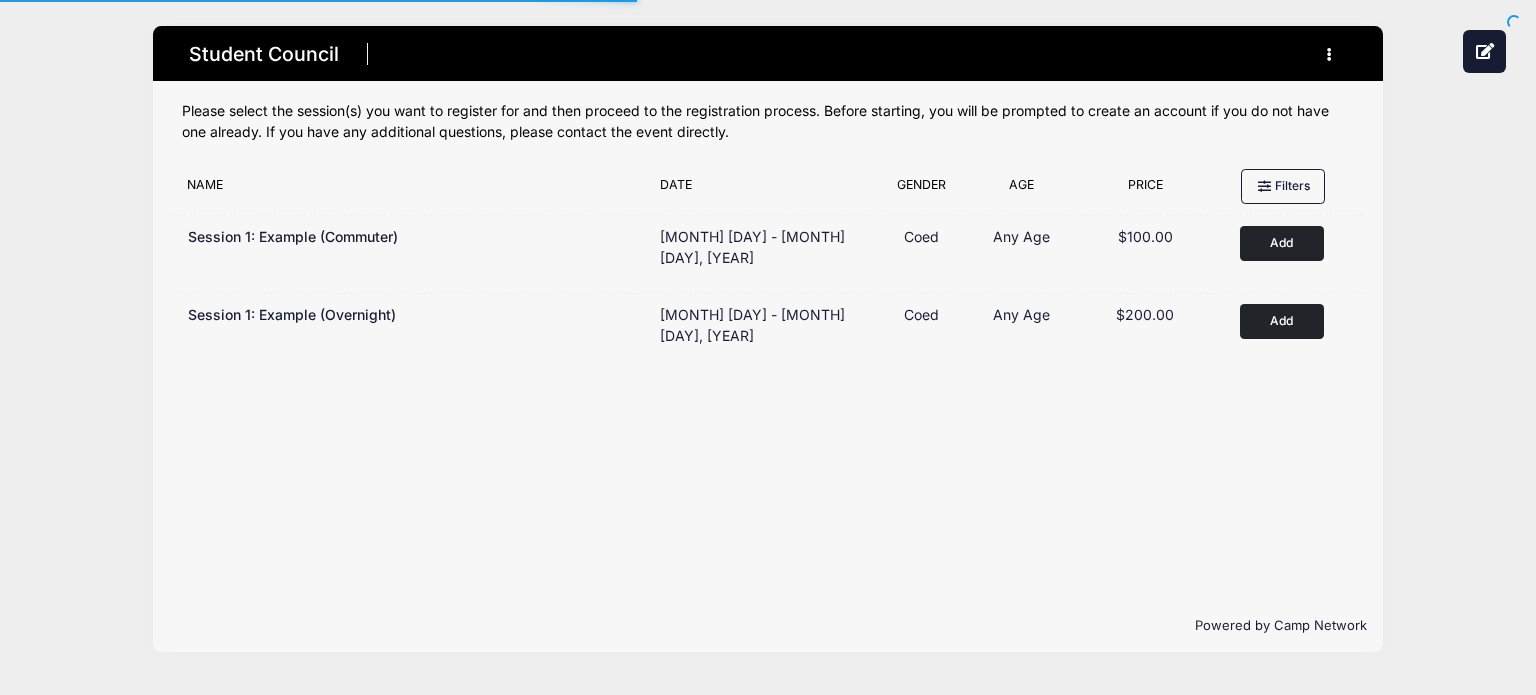scroll, scrollTop: 0, scrollLeft: 0, axis: both 